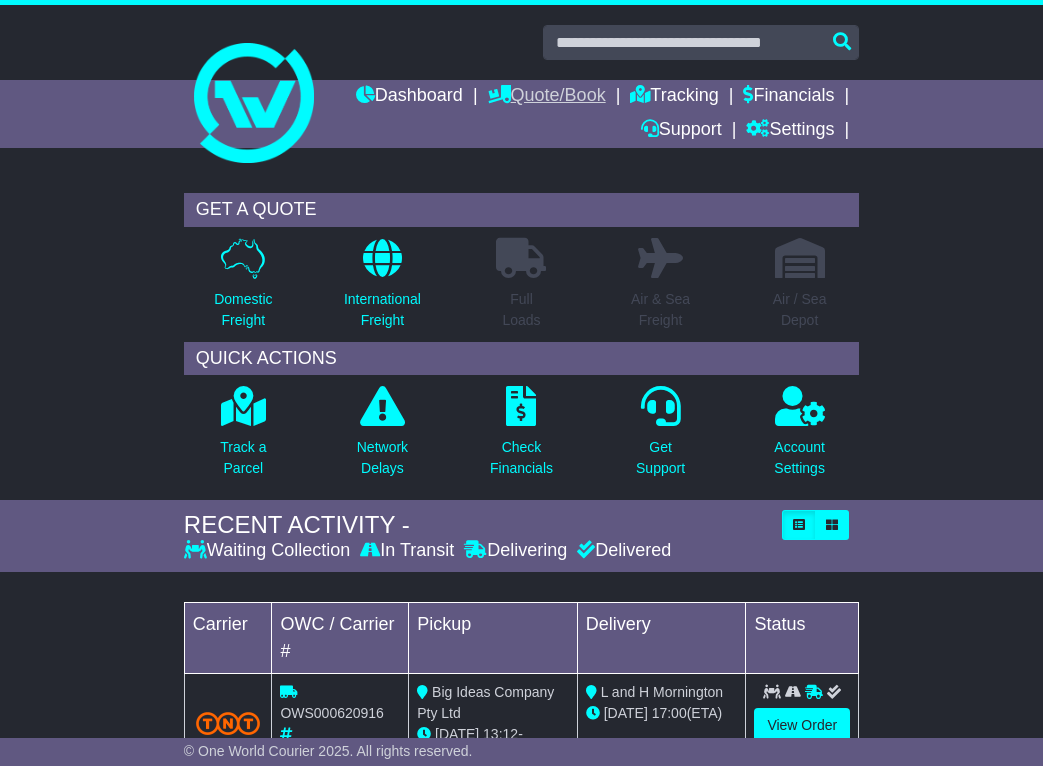 scroll, scrollTop: 0, scrollLeft: 0, axis: both 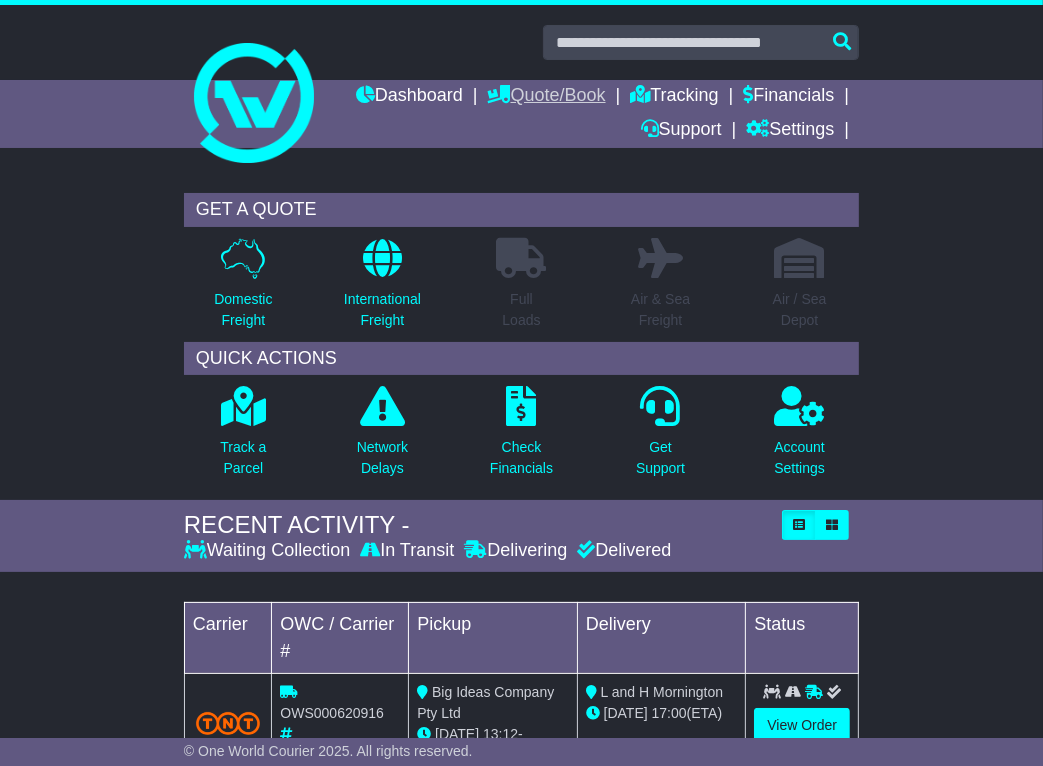 click on "Quote/Book" at bounding box center [547, 97] 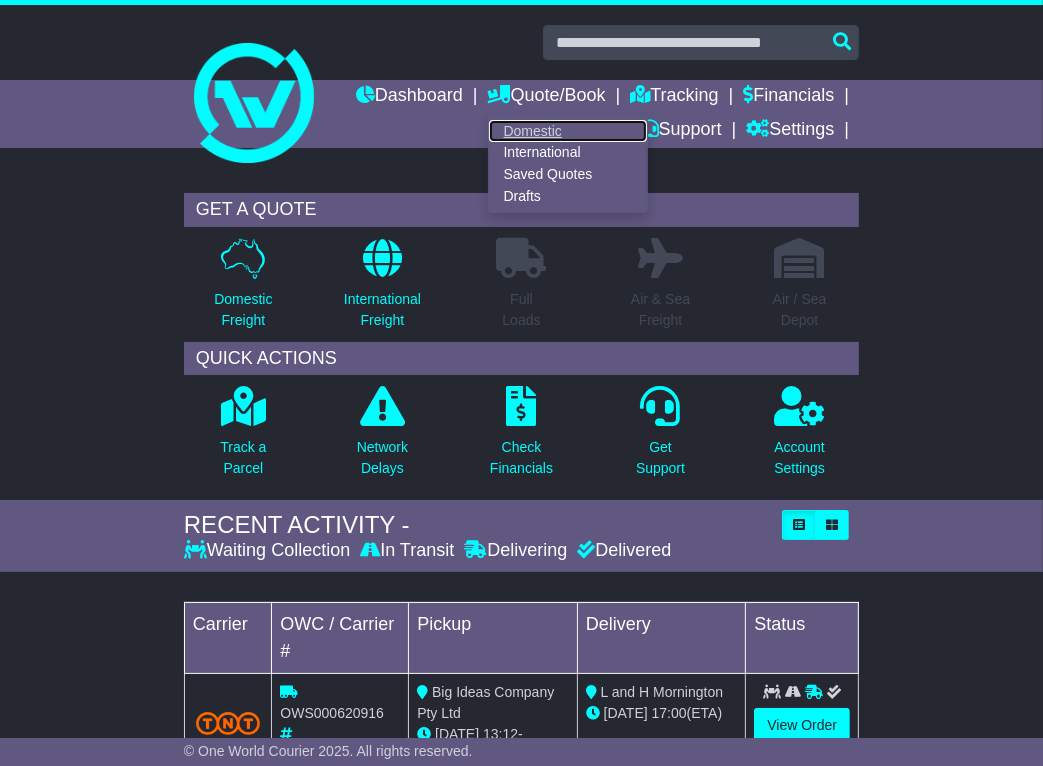 click on "Domestic" at bounding box center [568, 131] 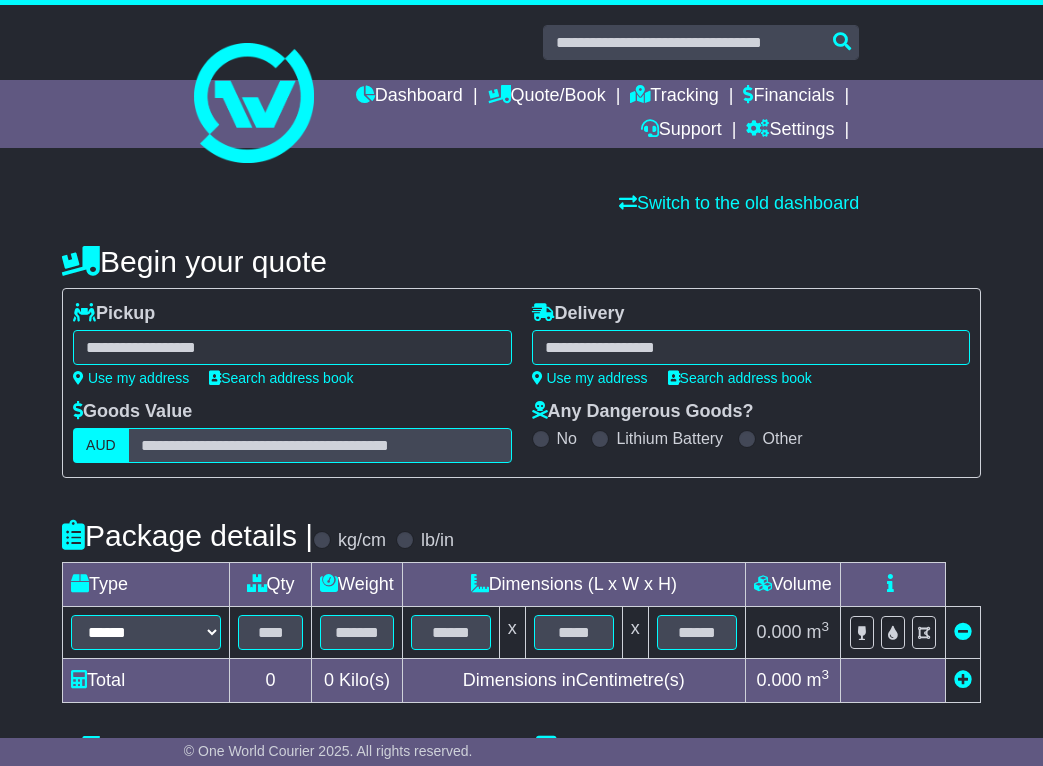 scroll, scrollTop: 0, scrollLeft: 0, axis: both 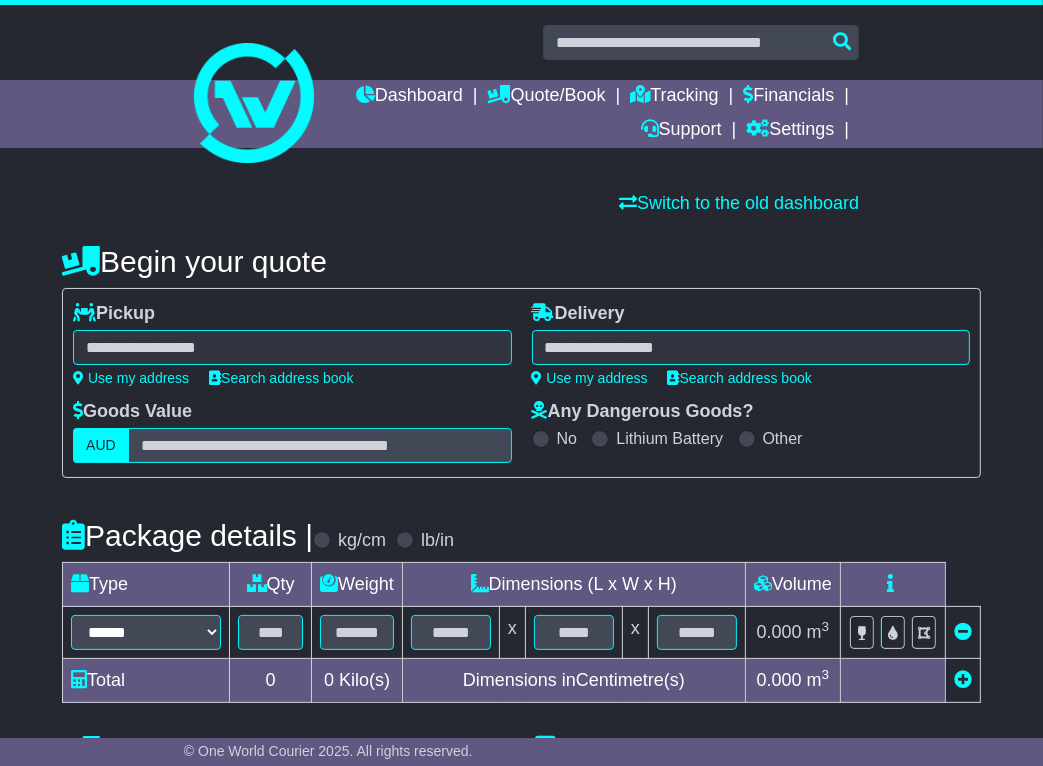 click at bounding box center (292, 347) 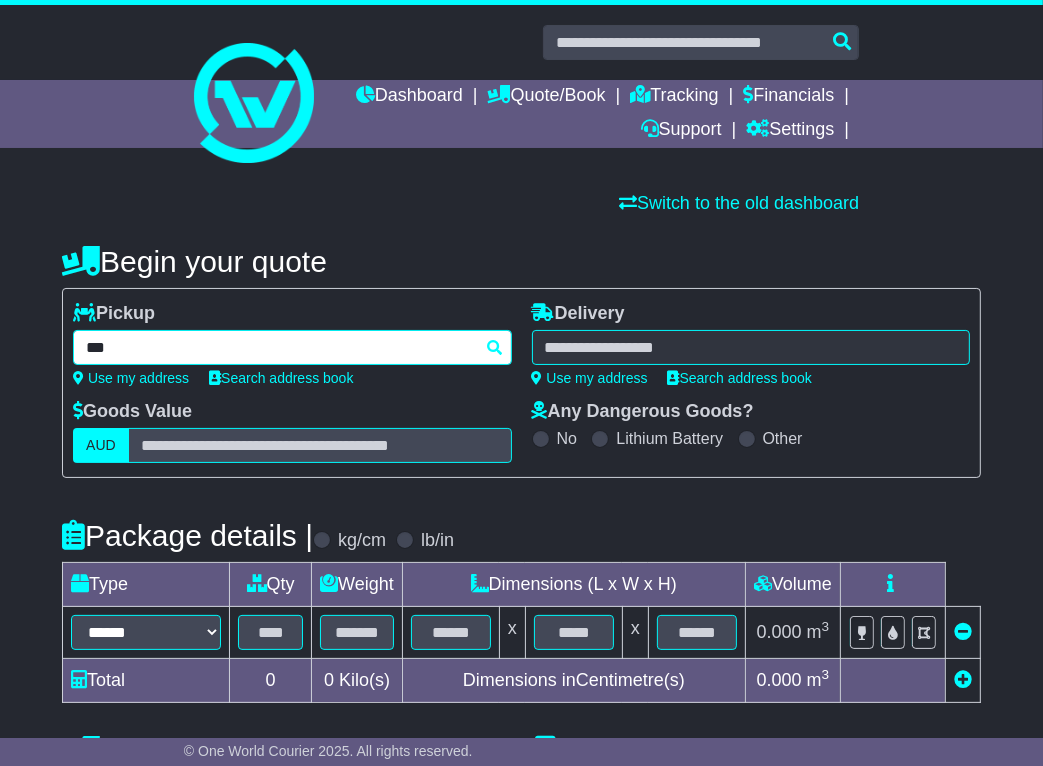 type on "****" 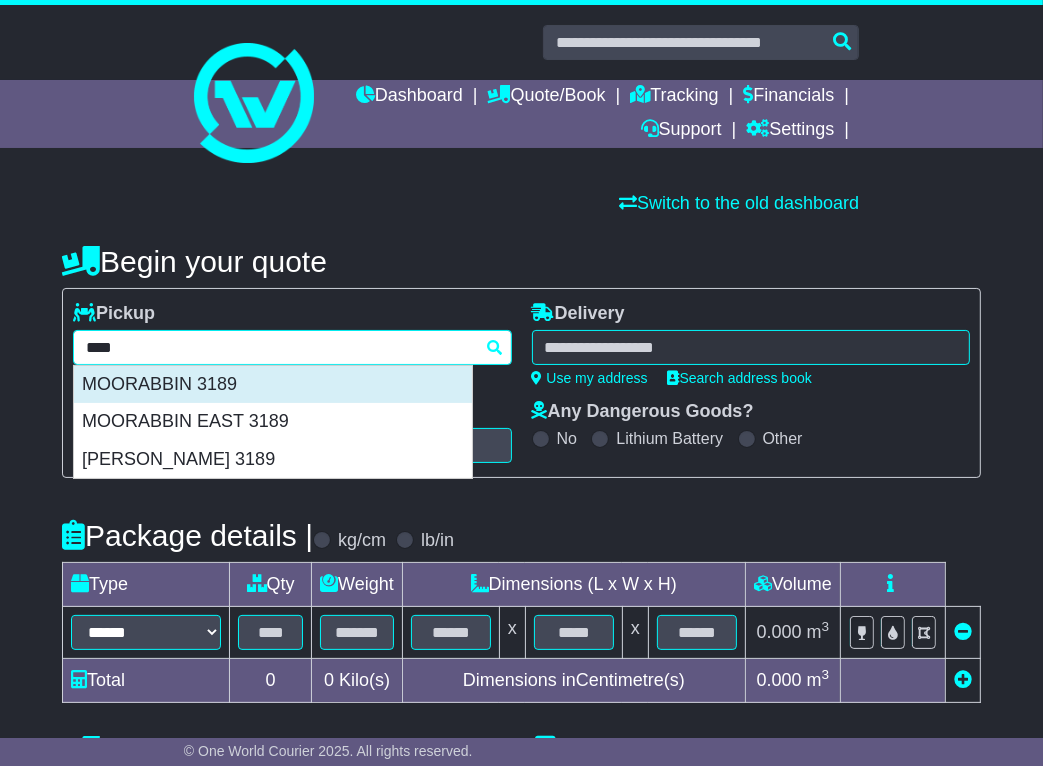 click on "MOORABBIN 3189" at bounding box center [273, 385] 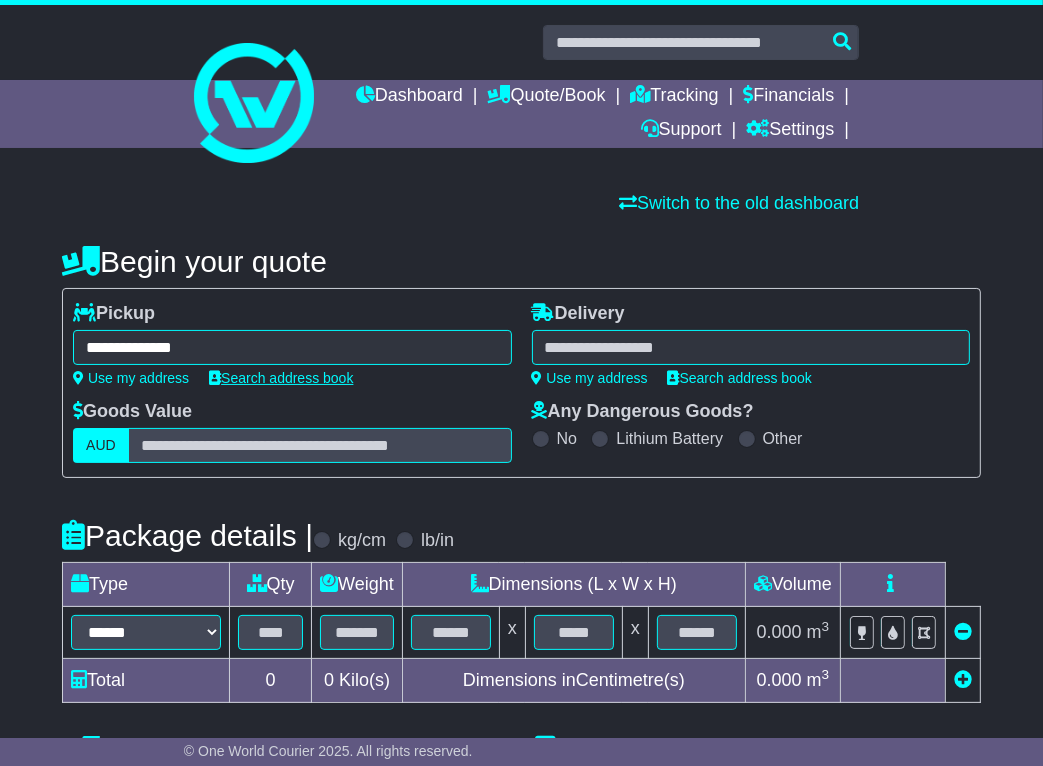 type on "**********" 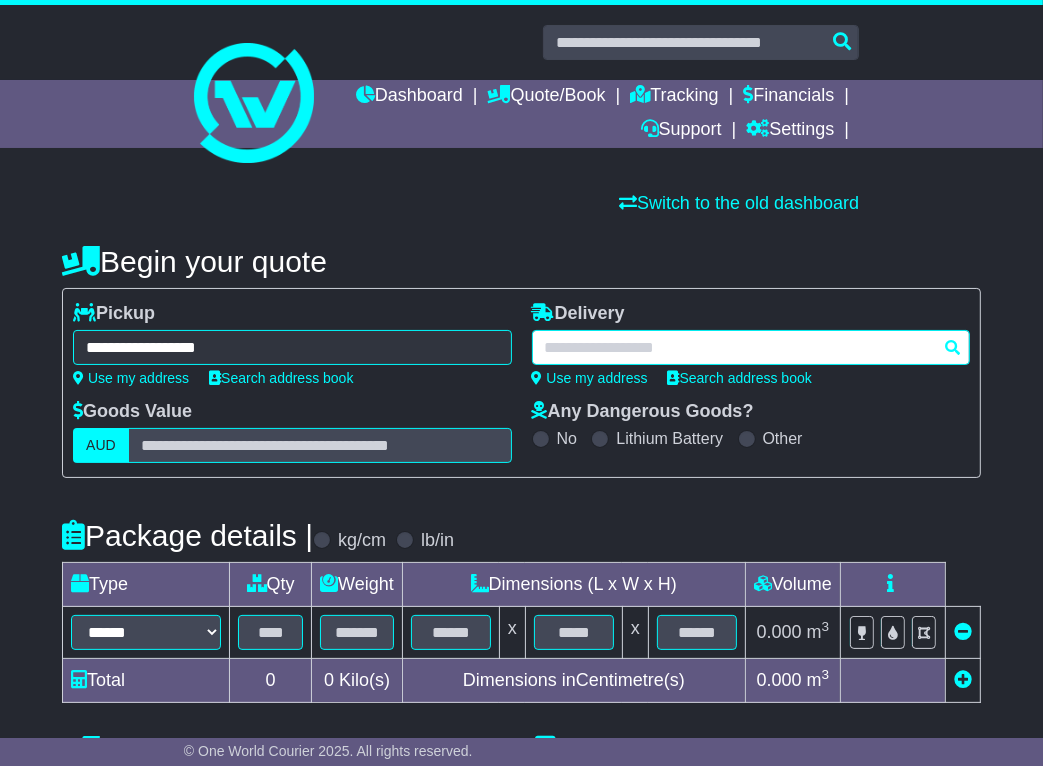 click at bounding box center (751, 347) 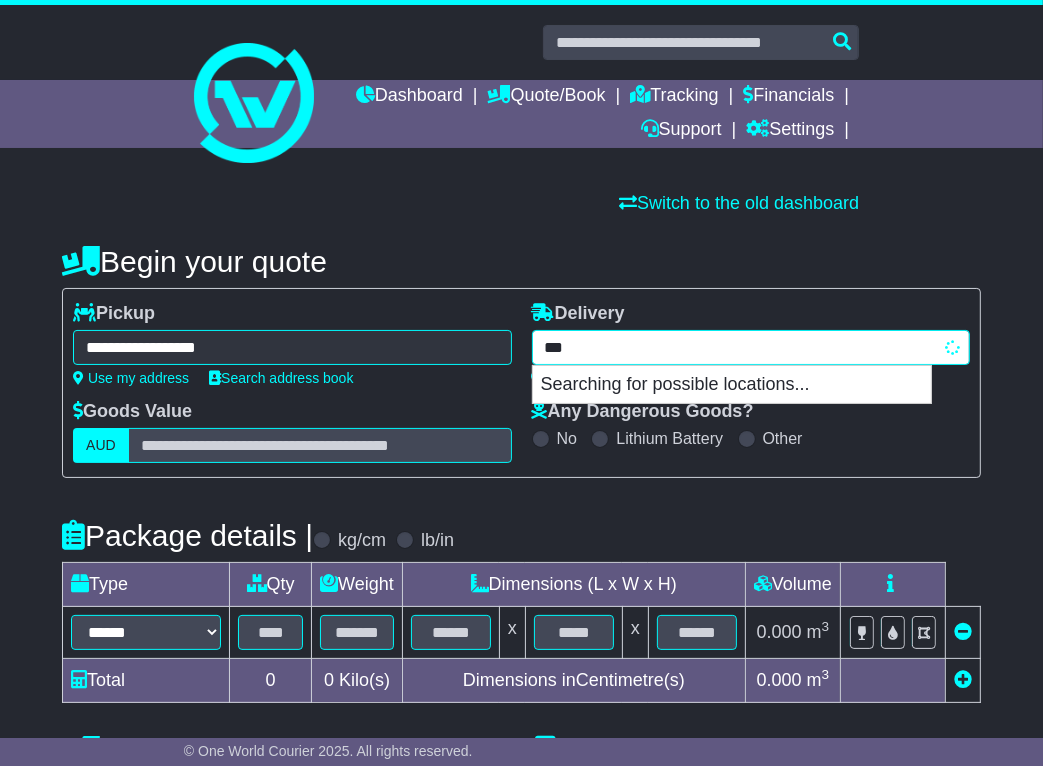 type on "****" 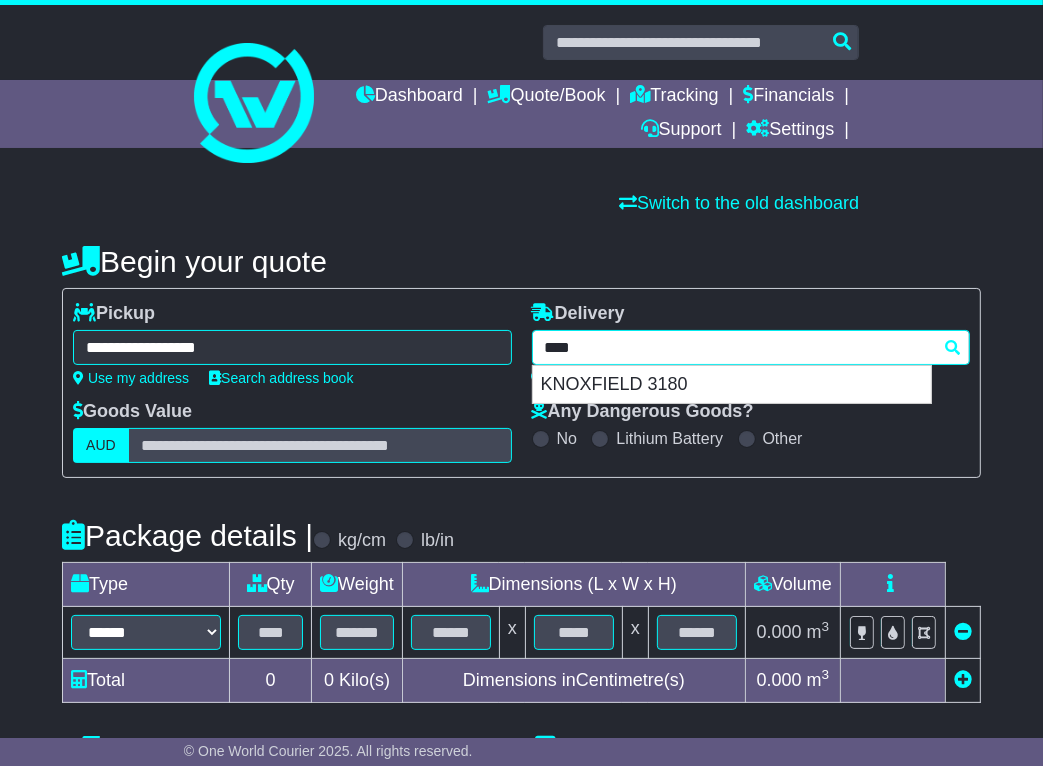 drag, startPoint x: 622, startPoint y: 383, endPoint x: 508, endPoint y: 417, distance: 118.96218 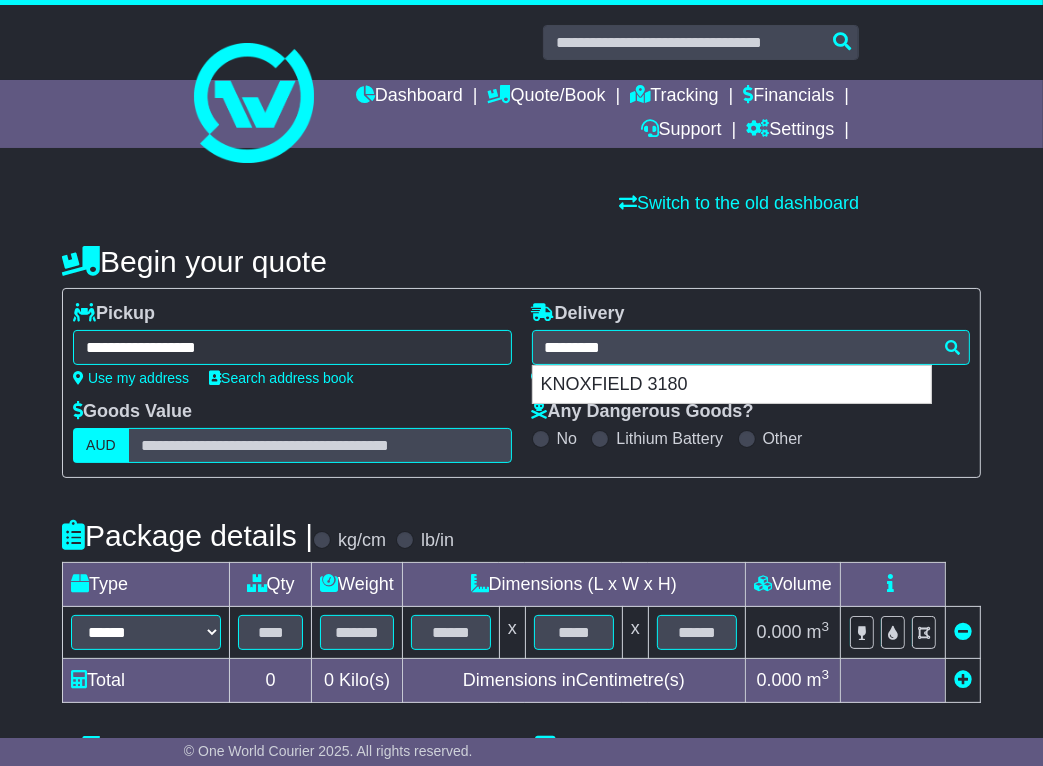 type on "**********" 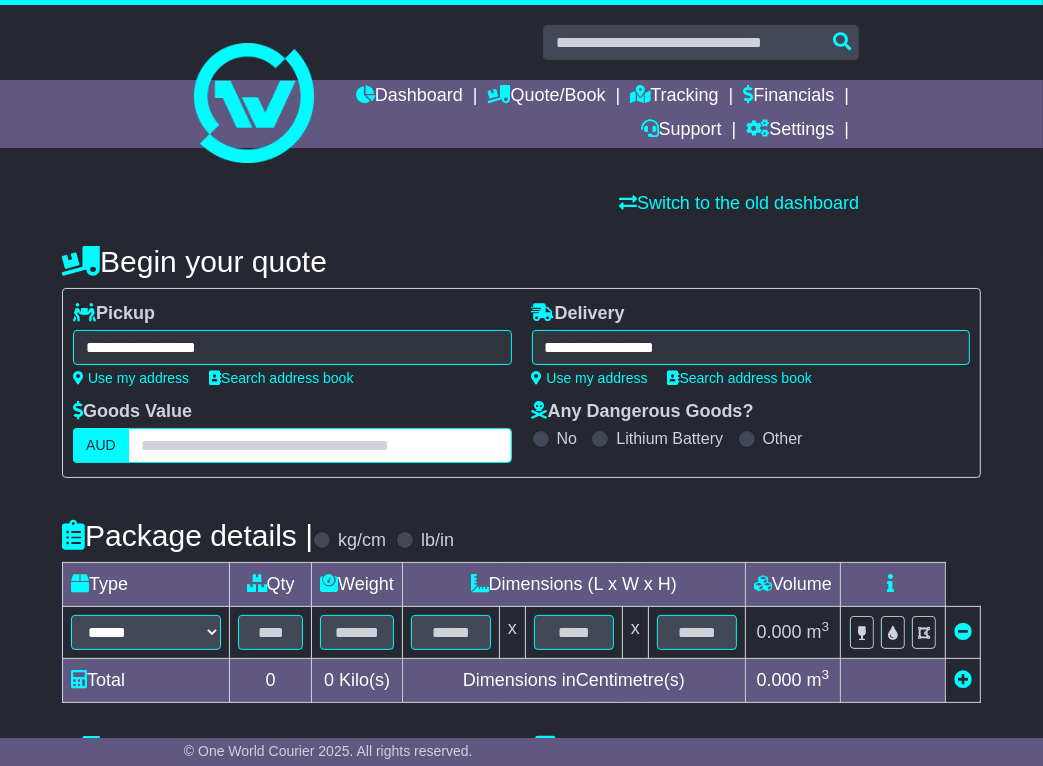 click at bounding box center (320, 445) 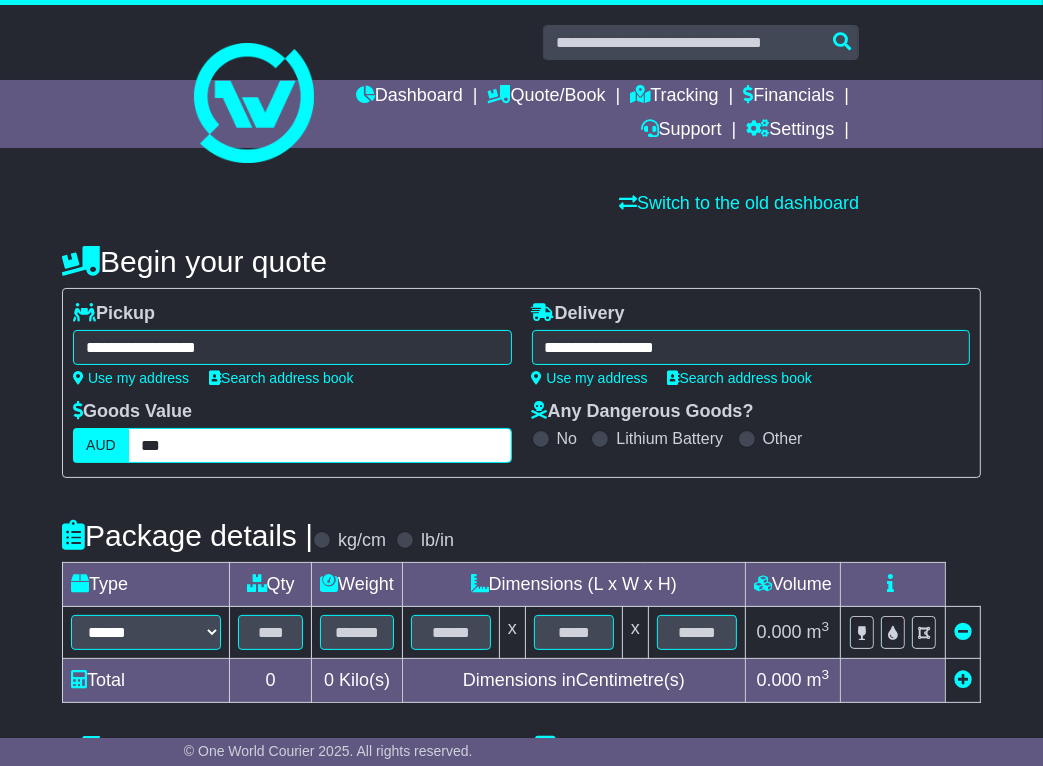 type on "***" 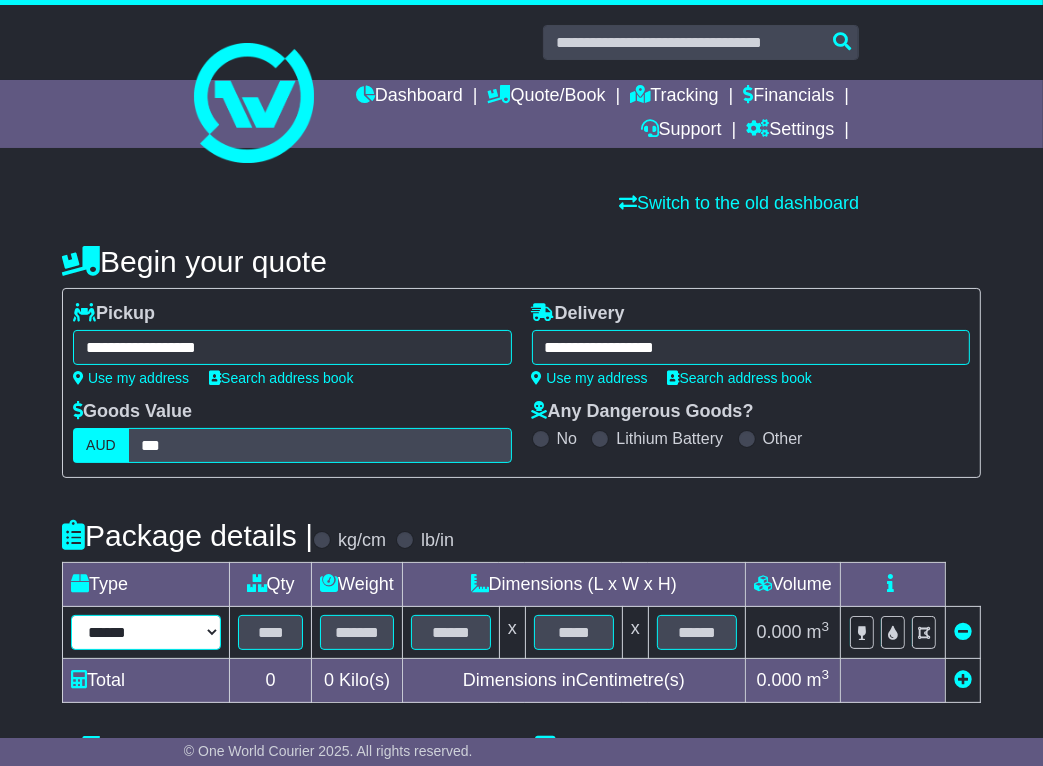 click on "****** ****** *** ******** ***** **** **** ****** *** *******" at bounding box center (146, 632) 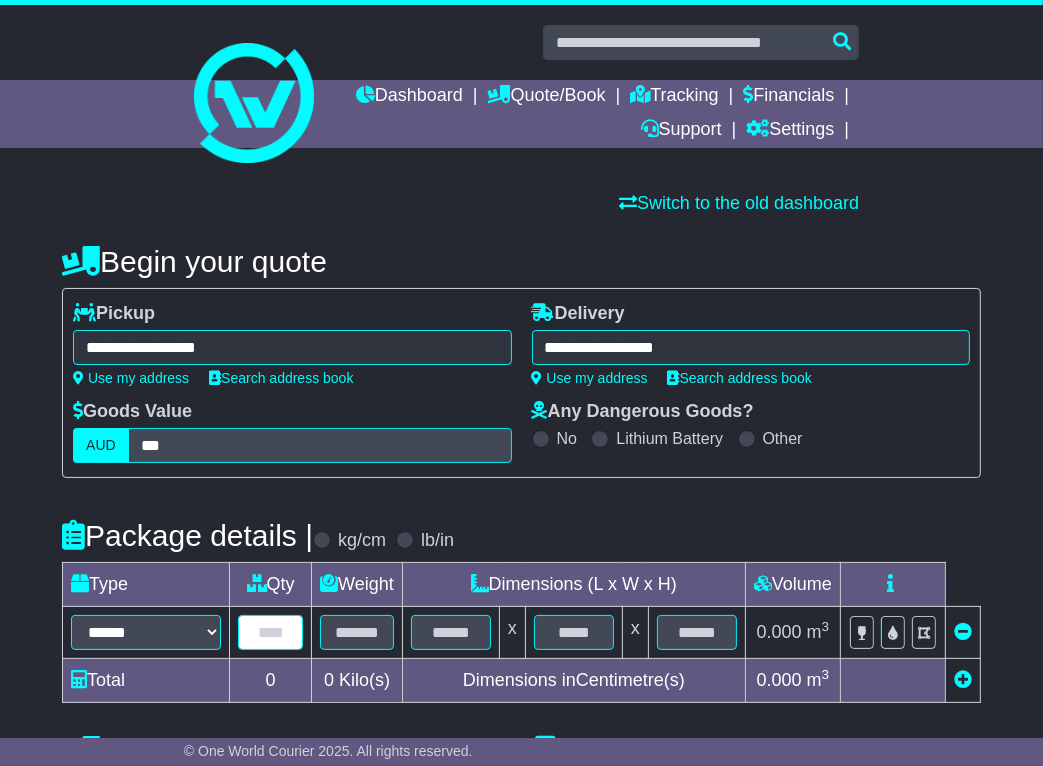 click at bounding box center [270, 632] 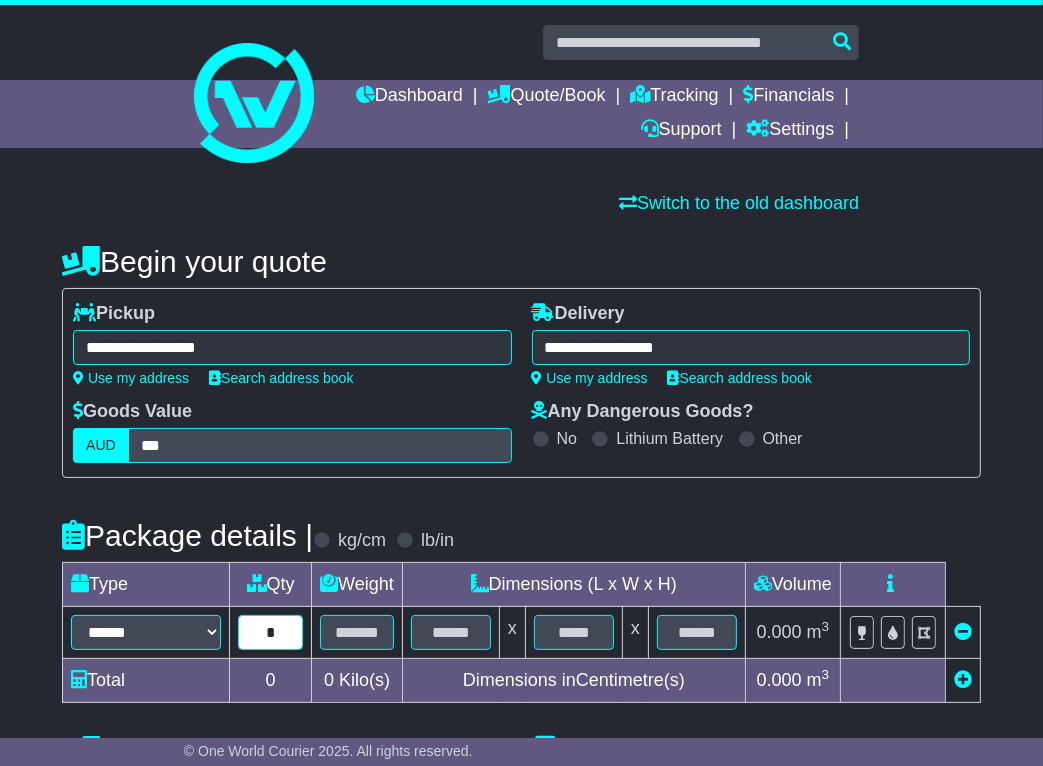 type on "*" 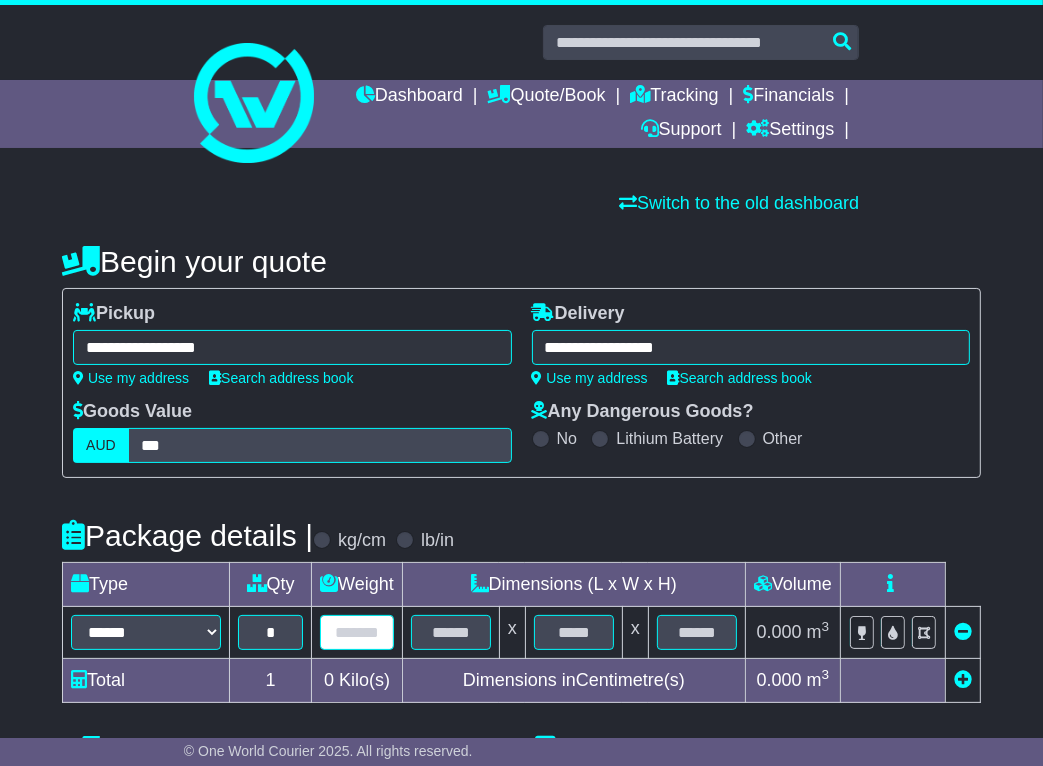 click at bounding box center [357, 632] 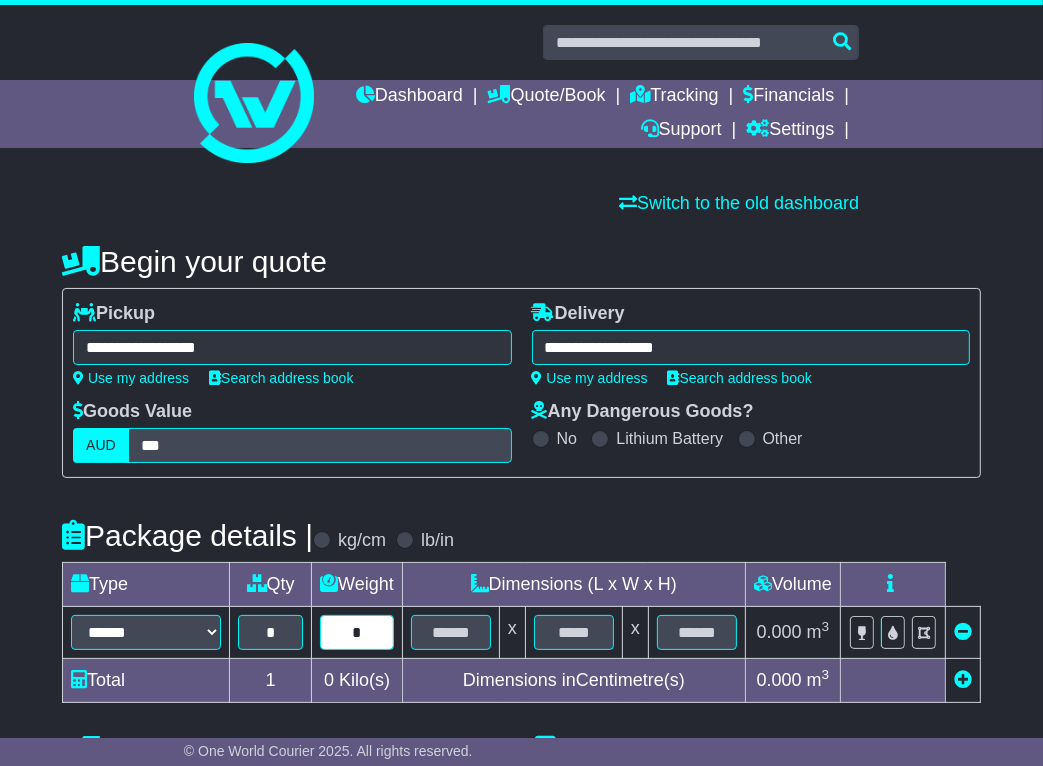 type on "*" 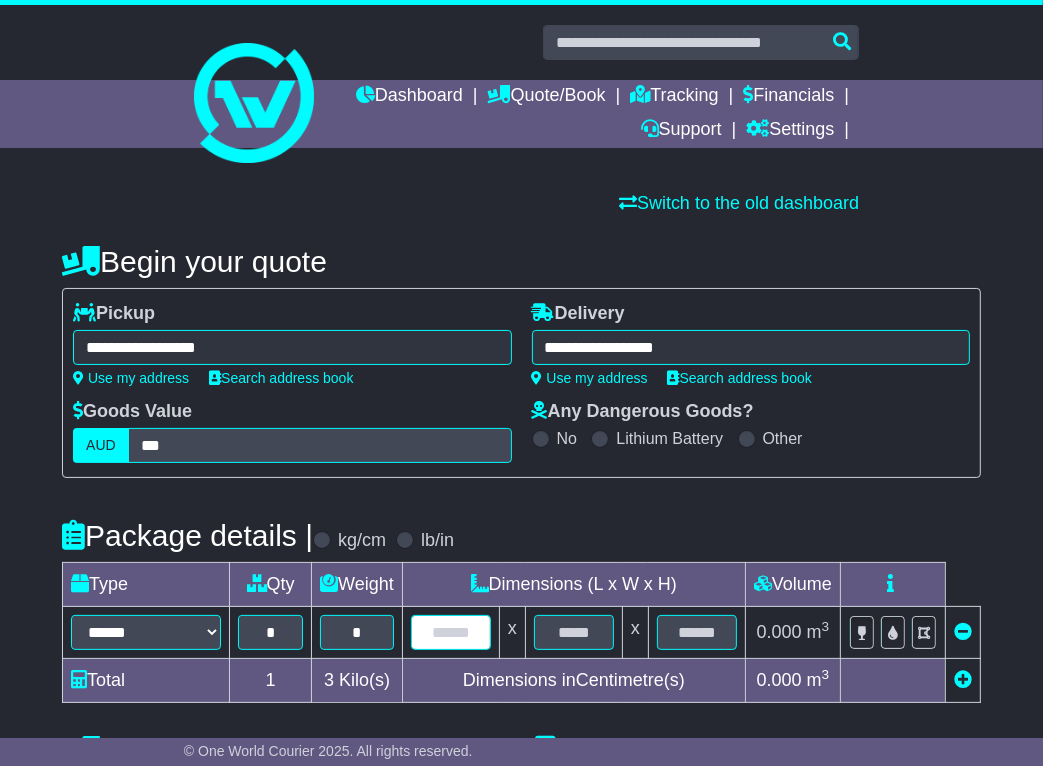 click at bounding box center [451, 632] 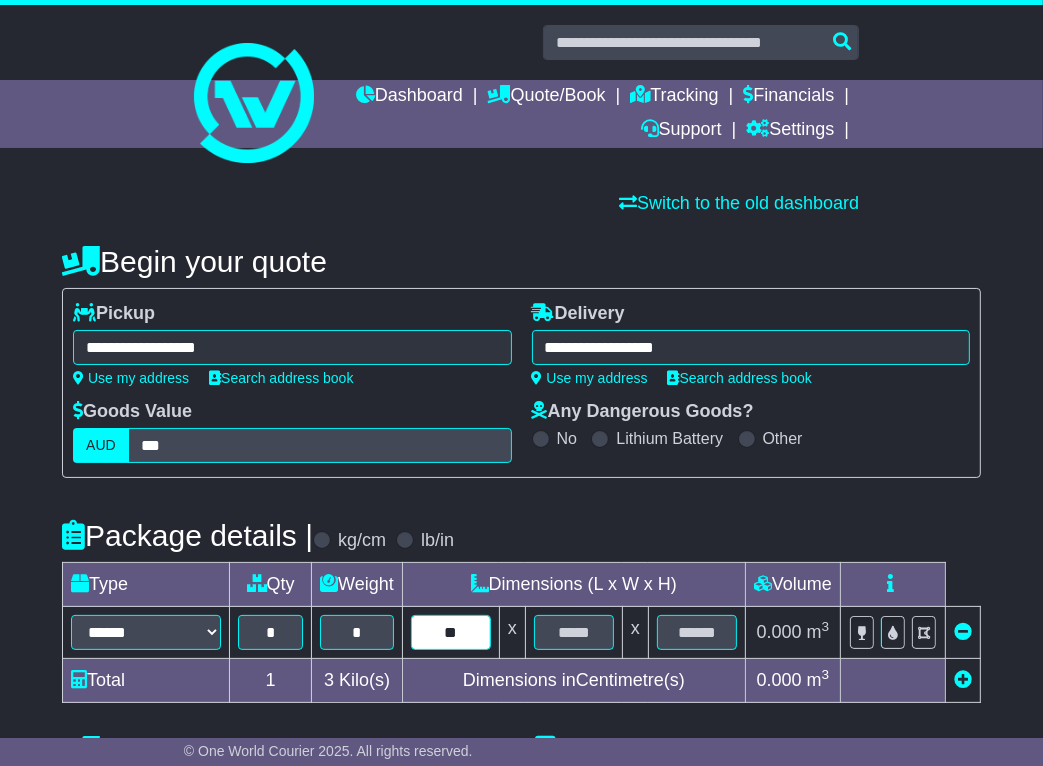 type on "**" 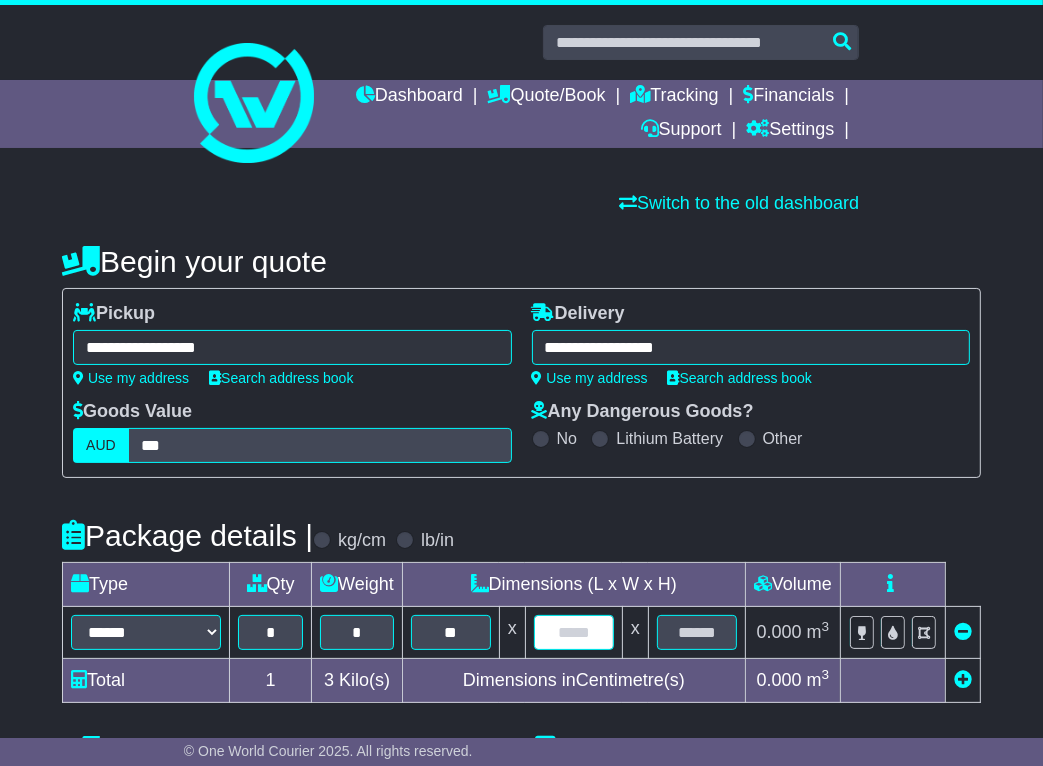 click at bounding box center (574, 632) 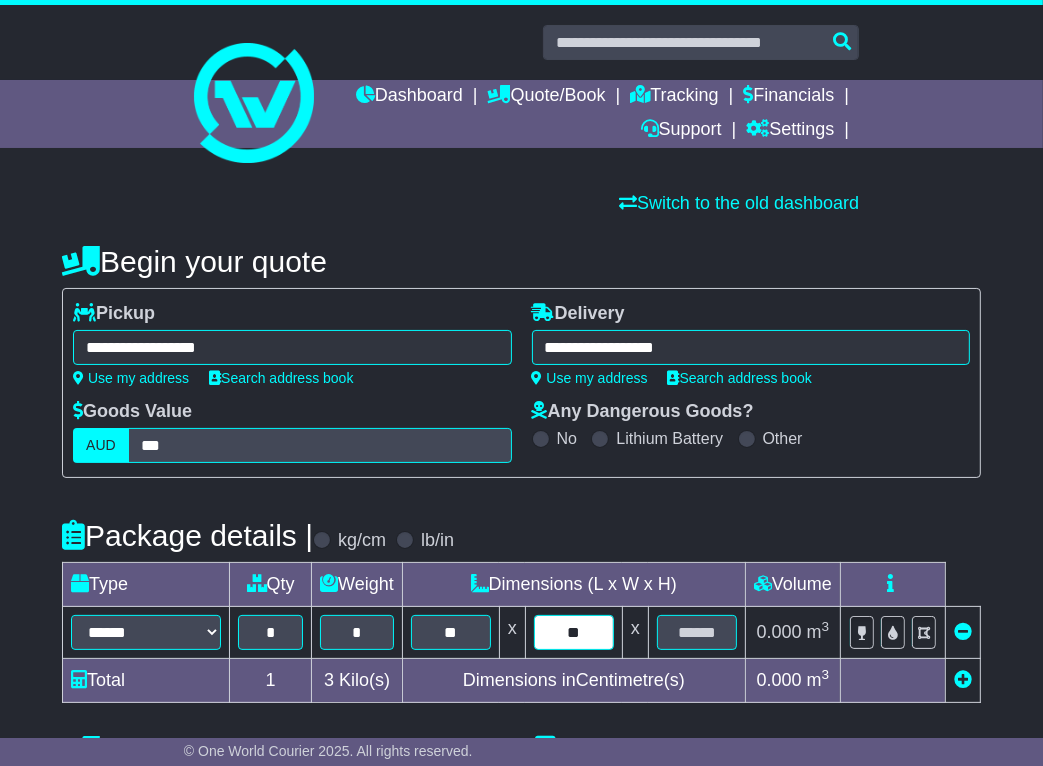 type on "**" 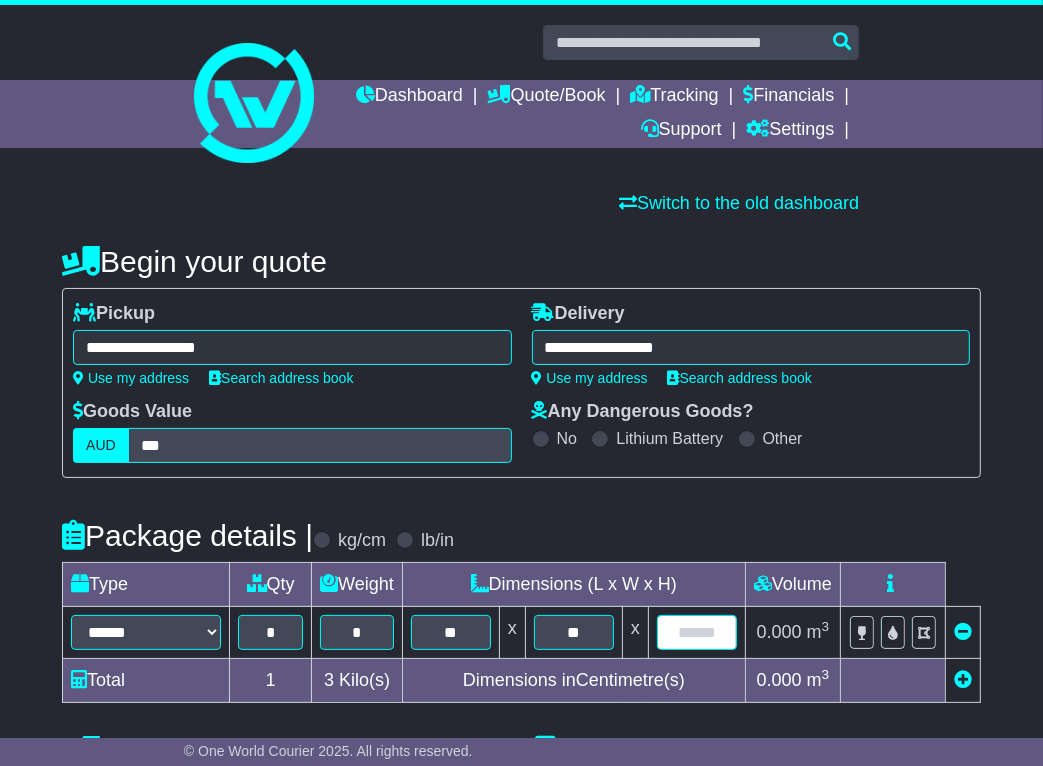 click at bounding box center (697, 632) 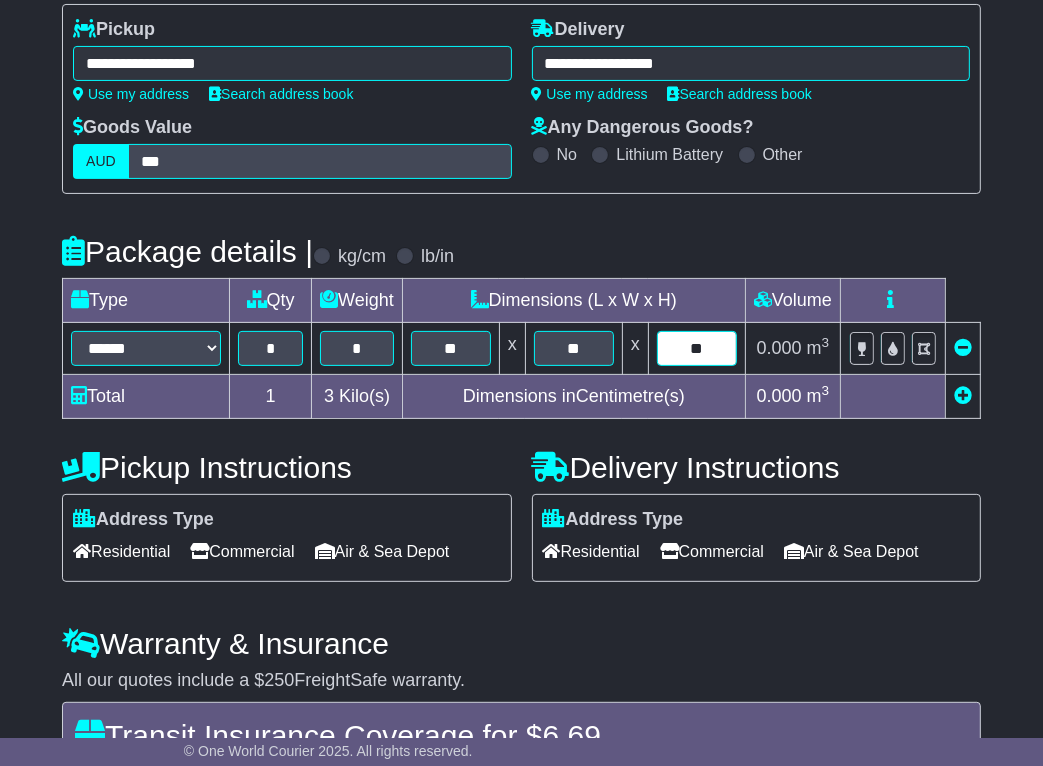scroll, scrollTop: 300, scrollLeft: 0, axis: vertical 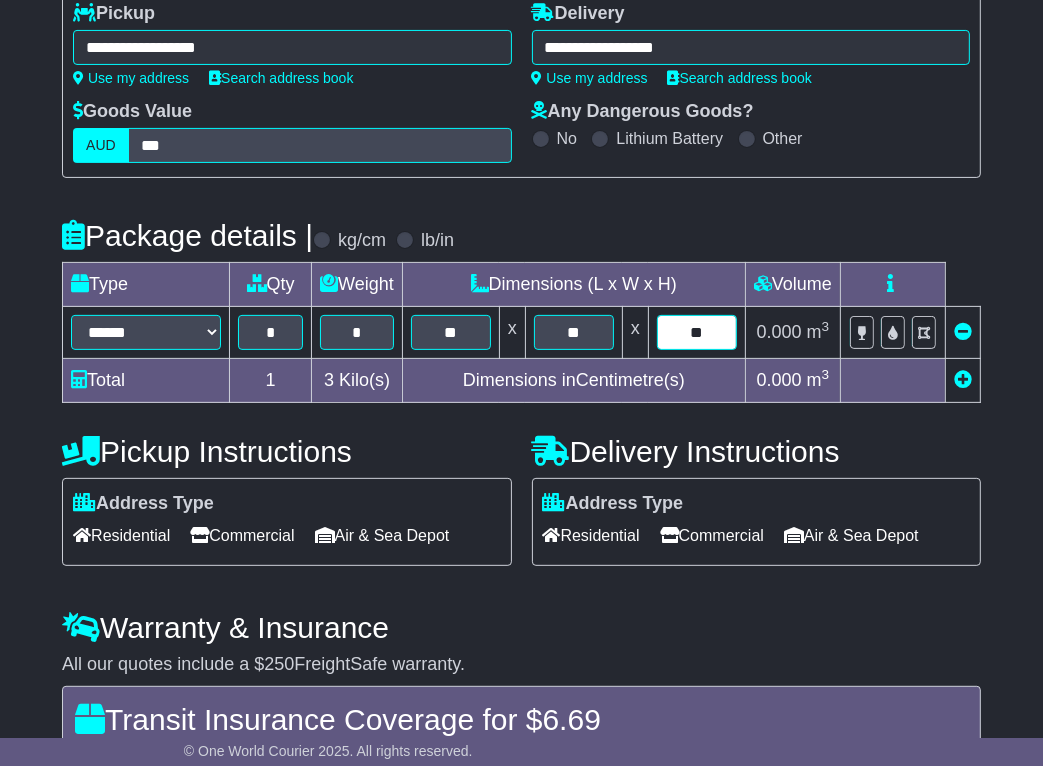 type on "**" 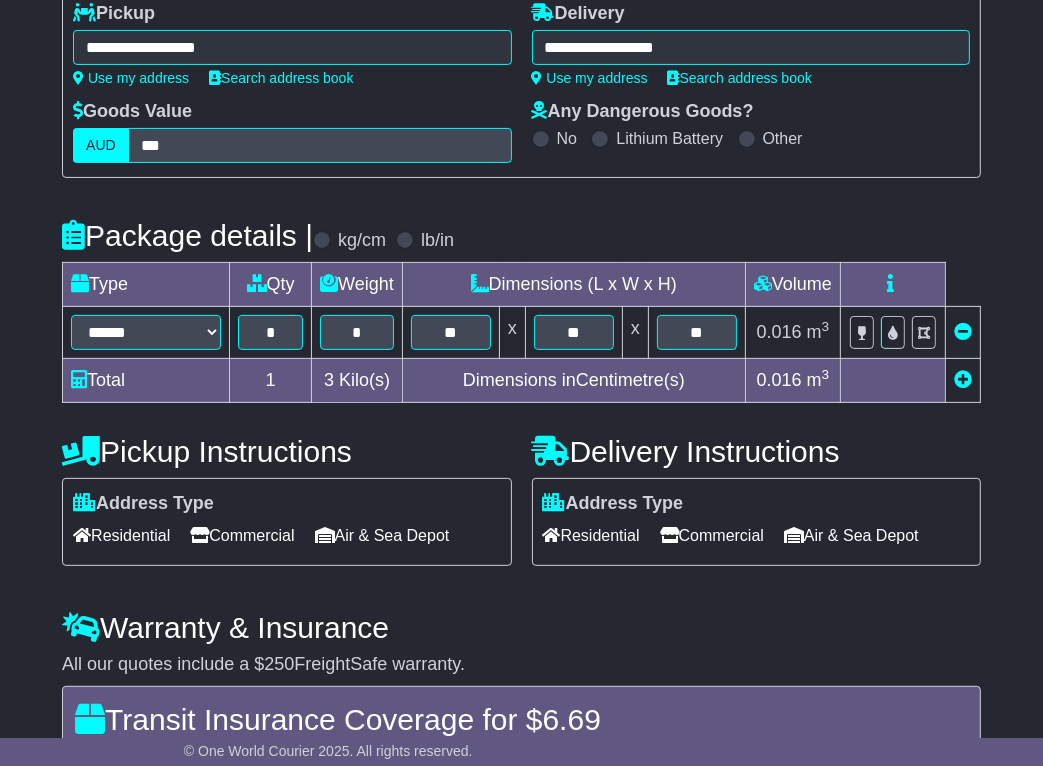 click on "Commercial" at bounding box center [242, 535] 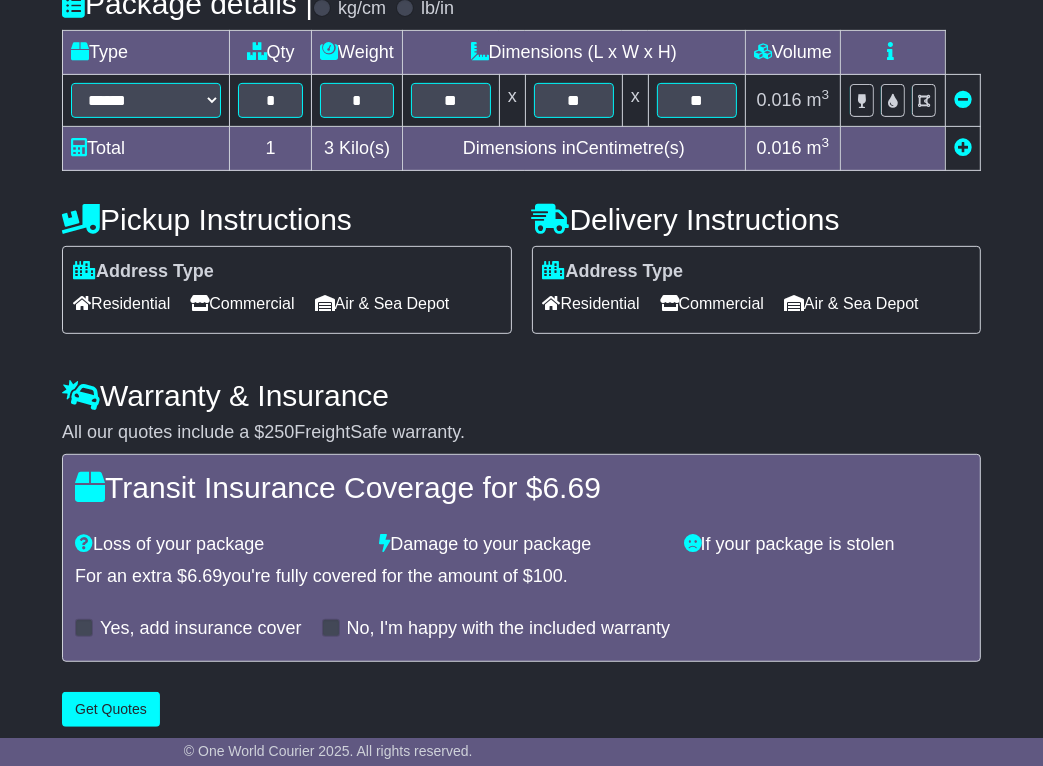 scroll, scrollTop: 542, scrollLeft: 0, axis: vertical 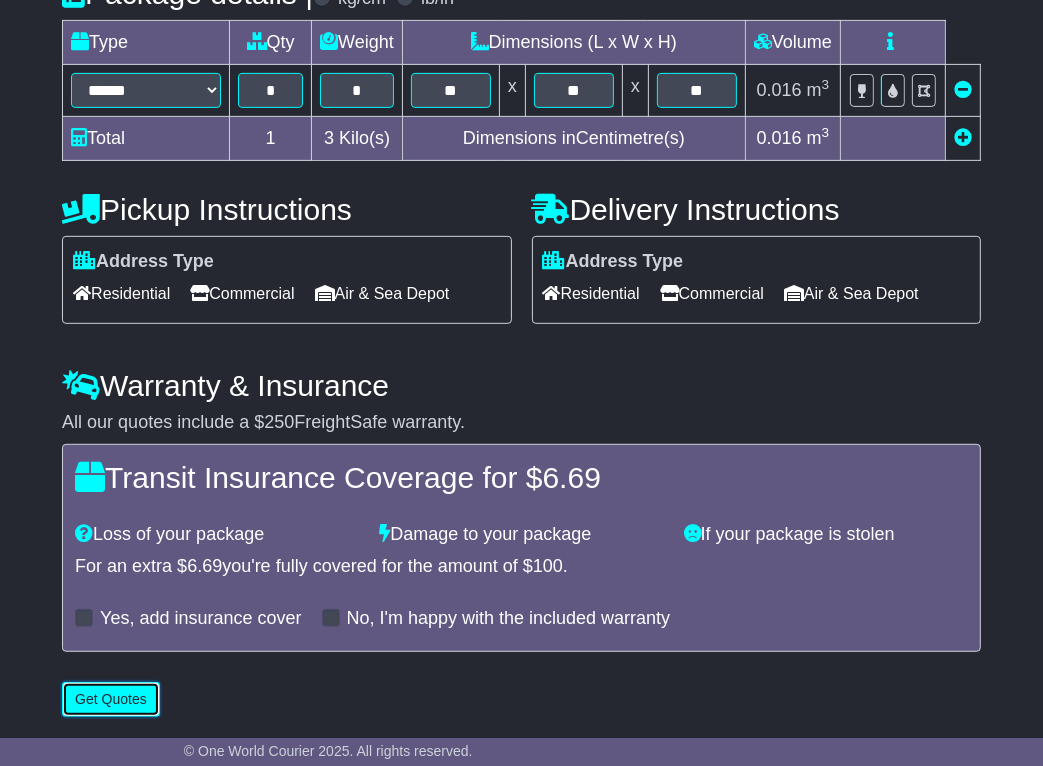 click on "Get Quotes" at bounding box center (111, 699) 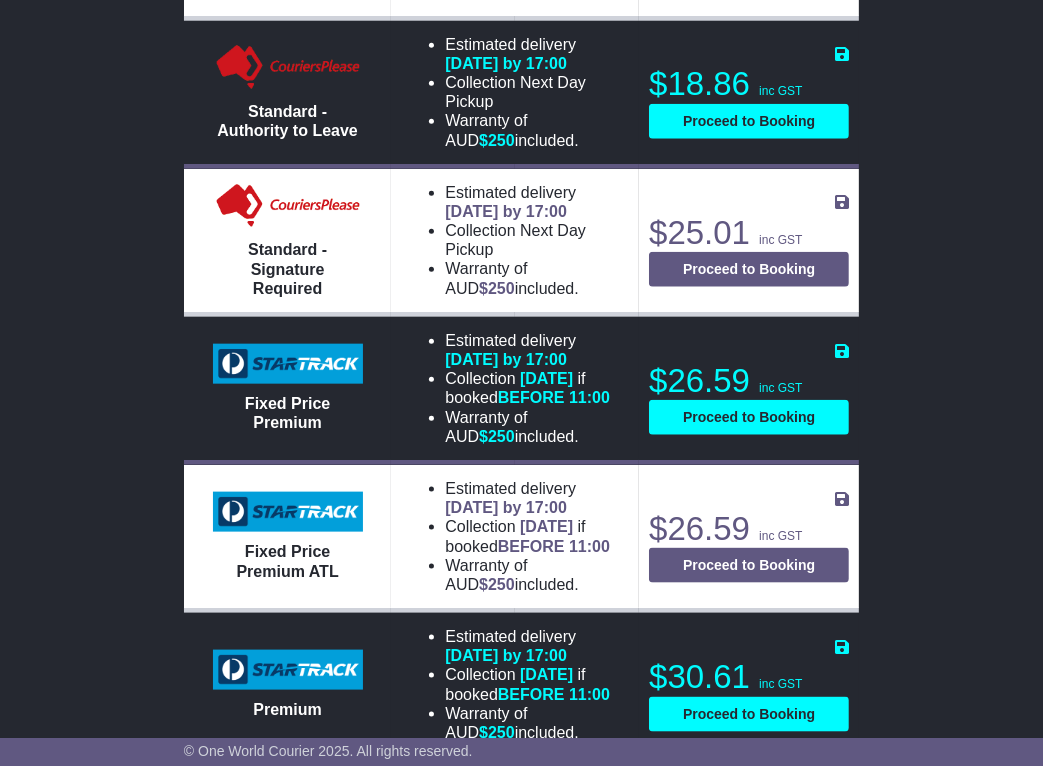 scroll, scrollTop: 1500, scrollLeft: 0, axis: vertical 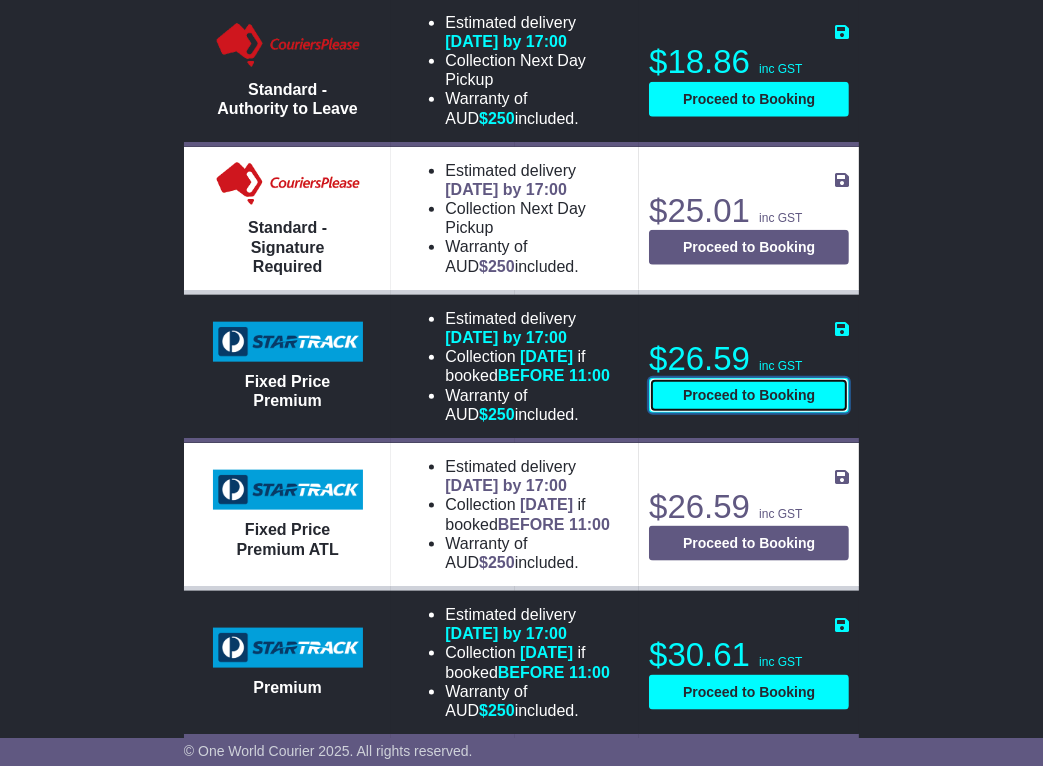click on "Proceed to Booking" at bounding box center [749, 395] 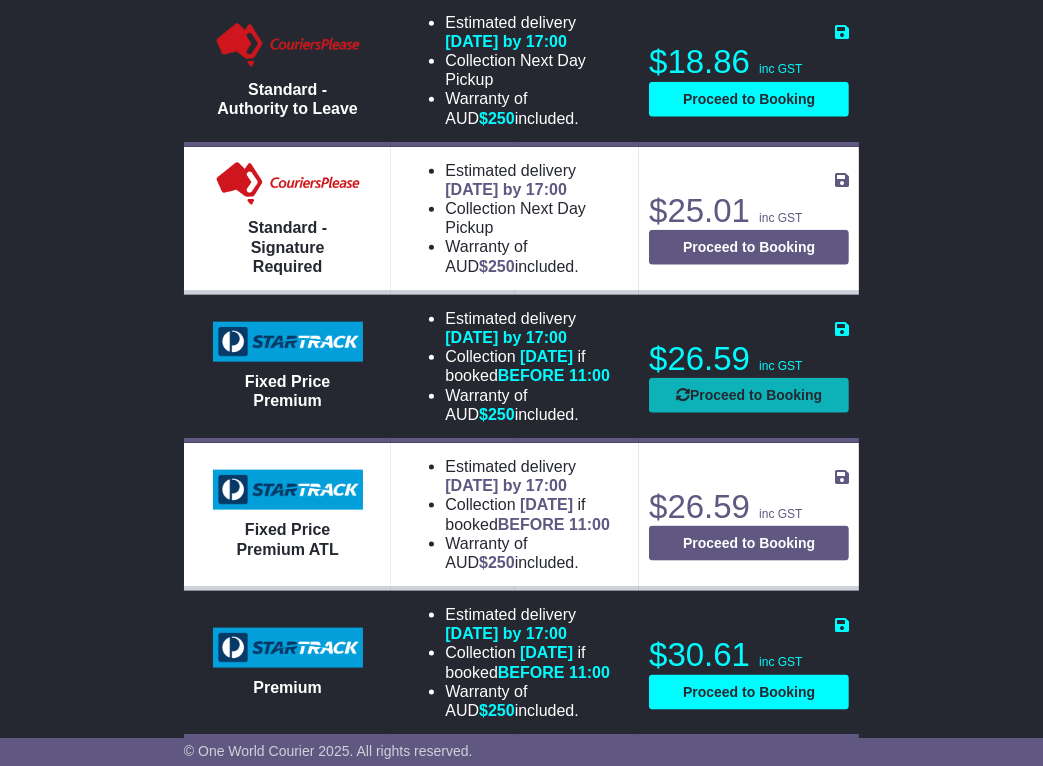 select on "****" 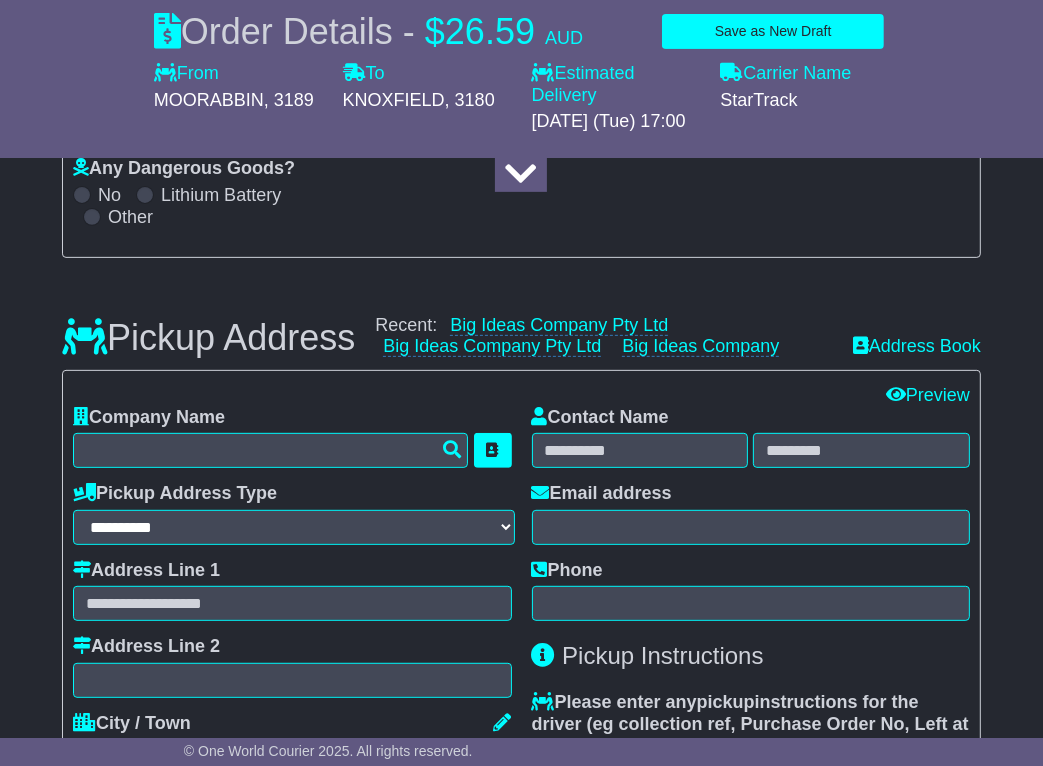 scroll, scrollTop: 0, scrollLeft: 0, axis: both 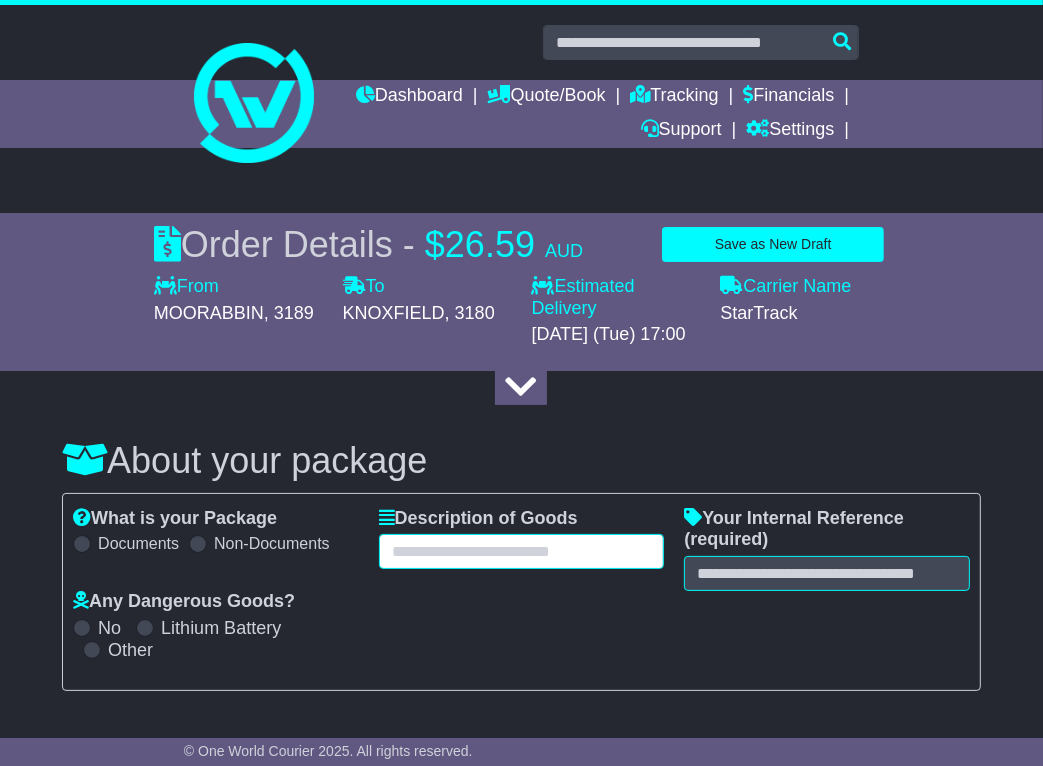 click at bounding box center (522, 551) 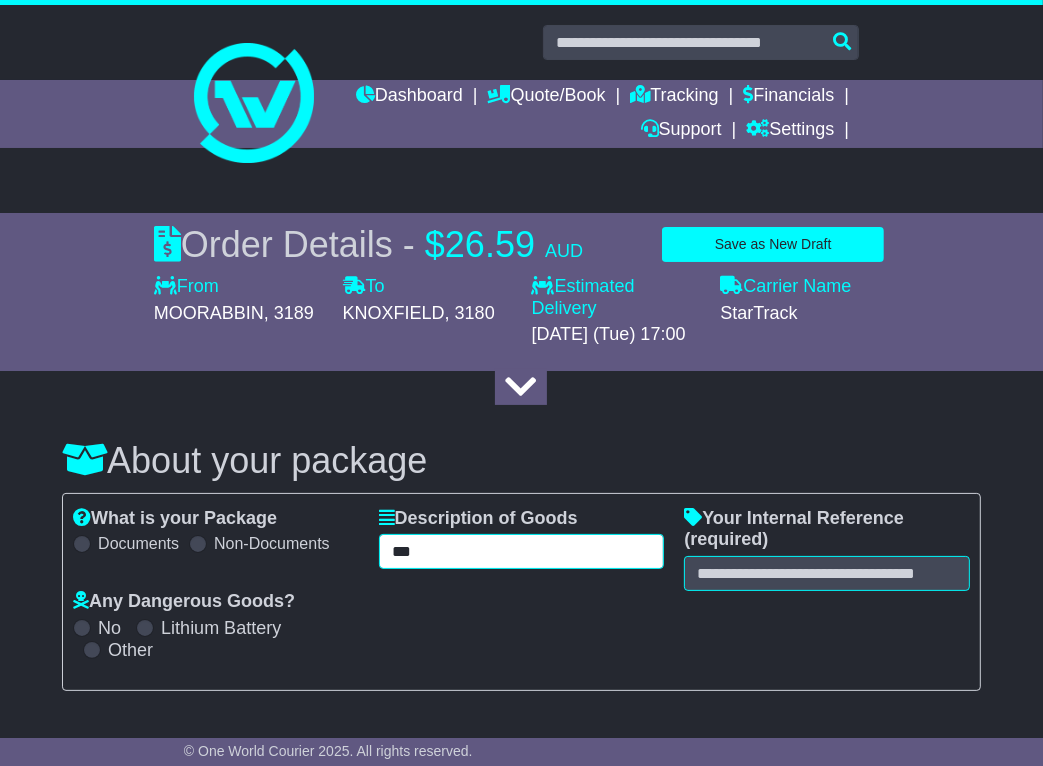type on "***" 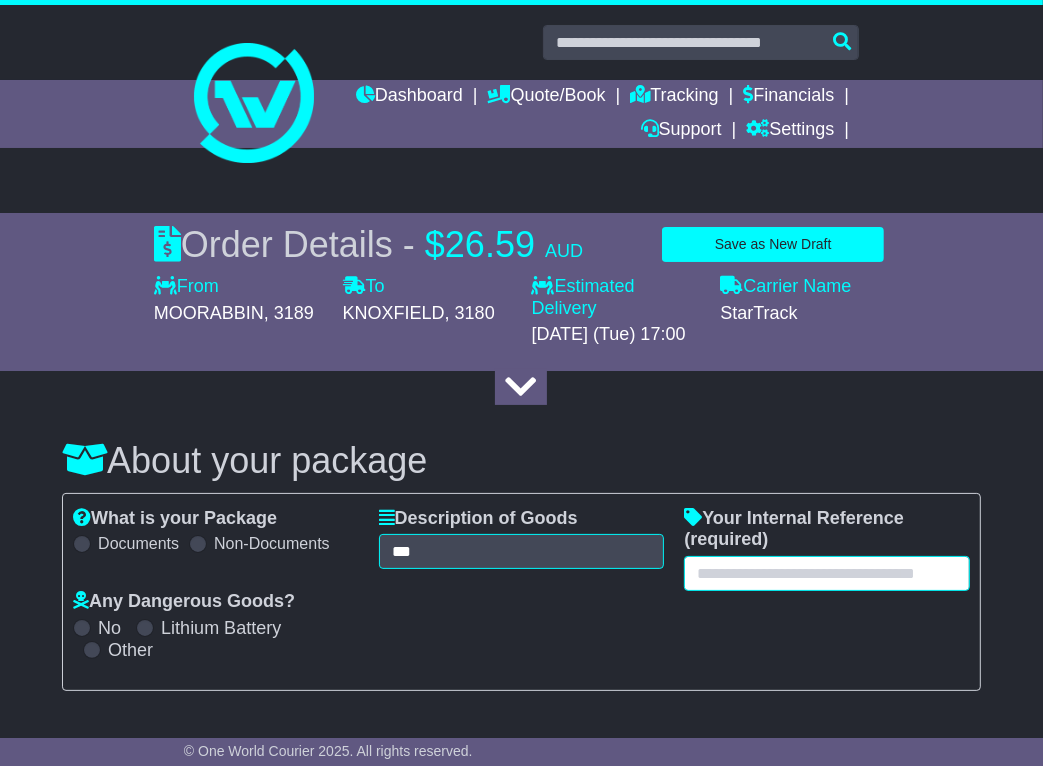 click at bounding box center (827, 573) 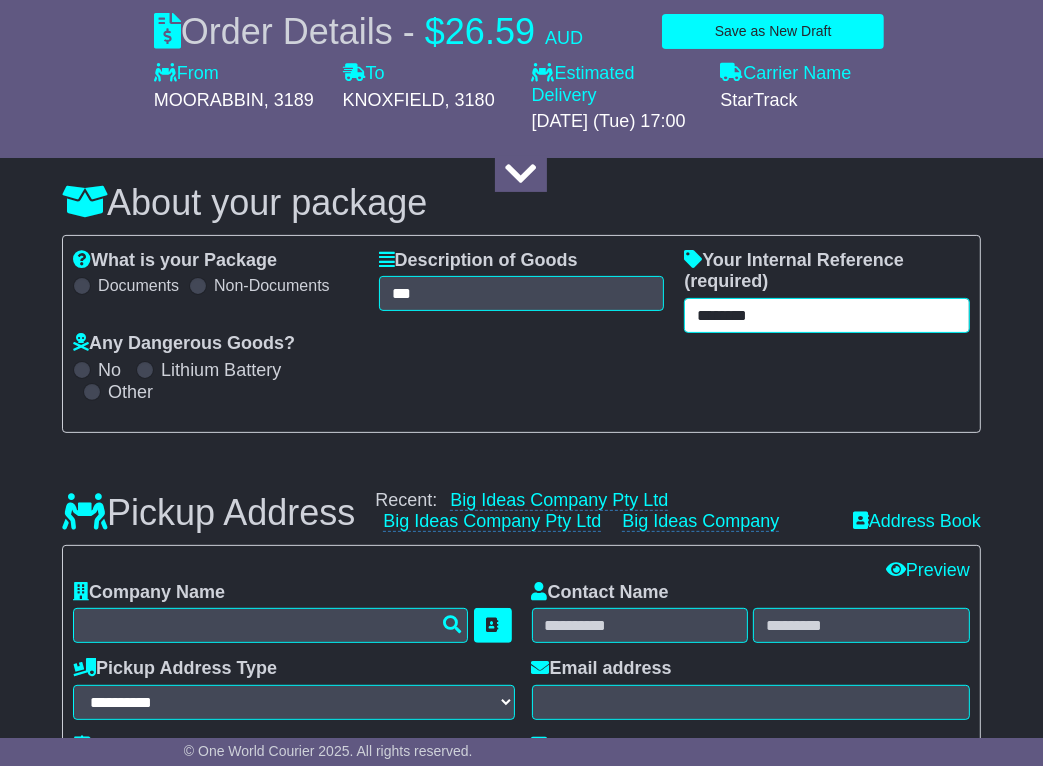 scroll, scrollTop: 300, scrollLeft: 0, axis: vertical 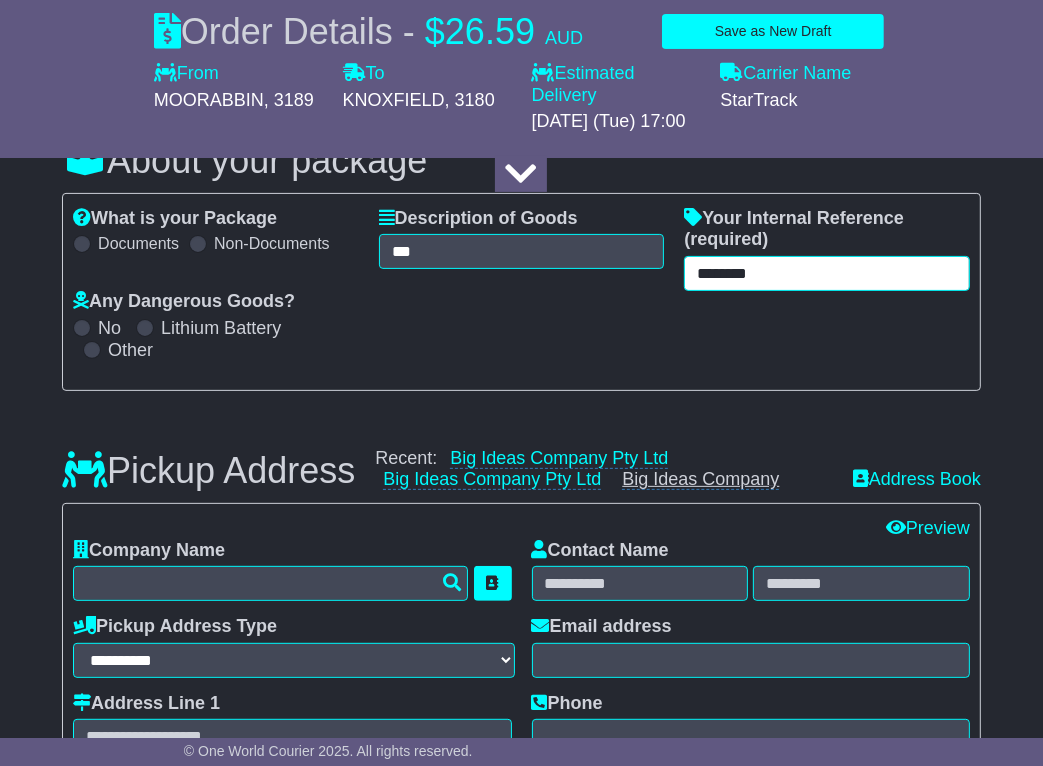 type on "********" 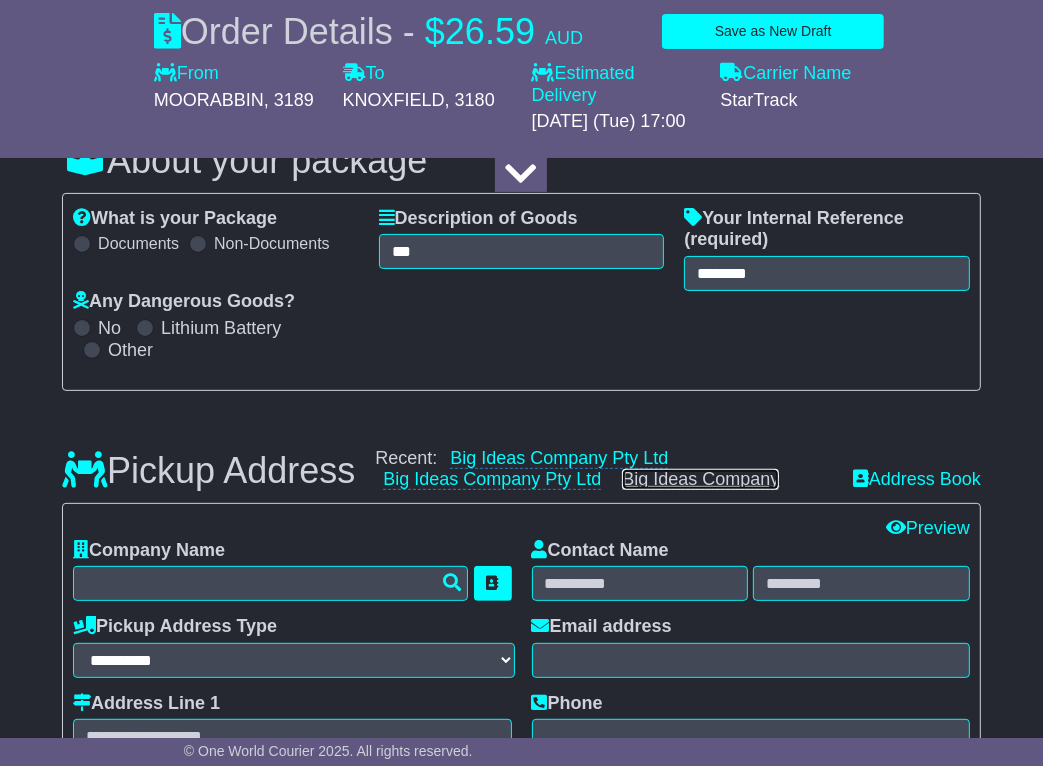 click on "Big Ideas Company" at bounding box center (700, 479) 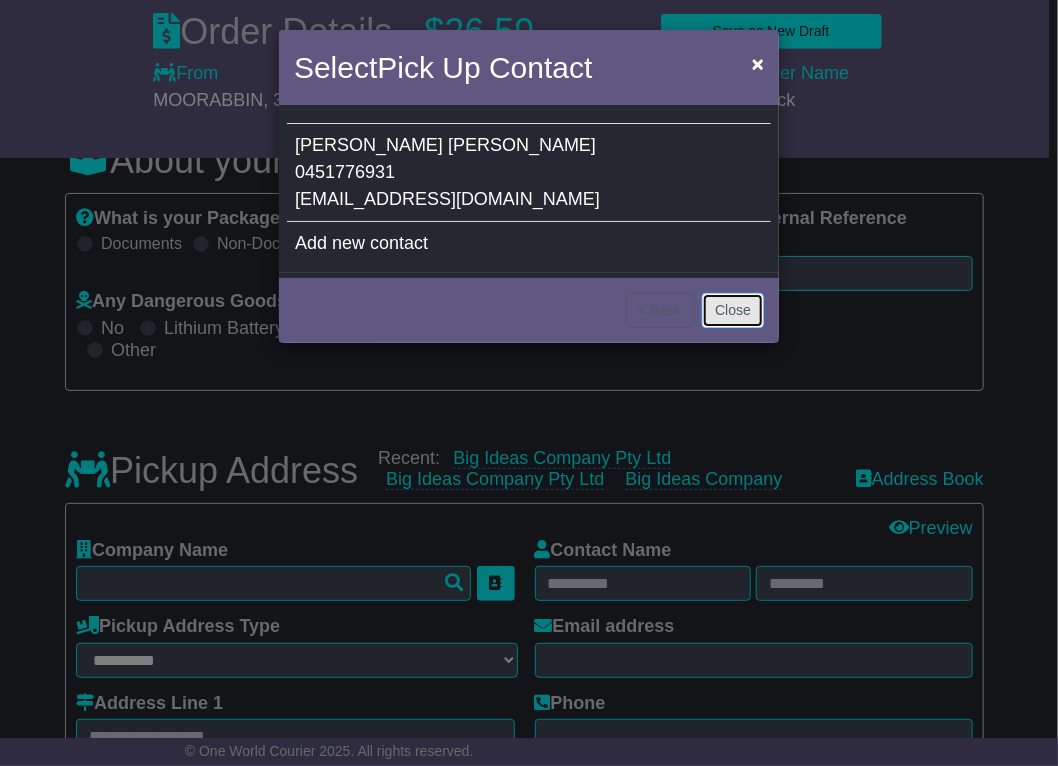 click on "Close" at bounding box center (733, 310) 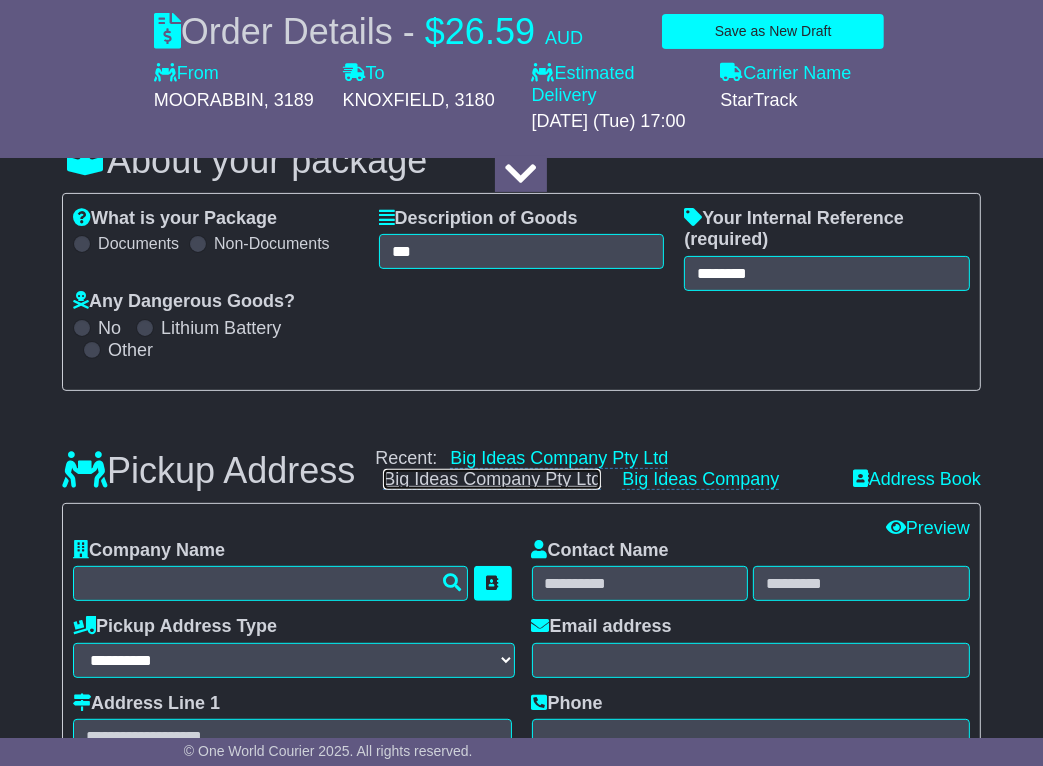 click on "Big Ideas Company Pty Ltd" at bounding box center [492, 479] 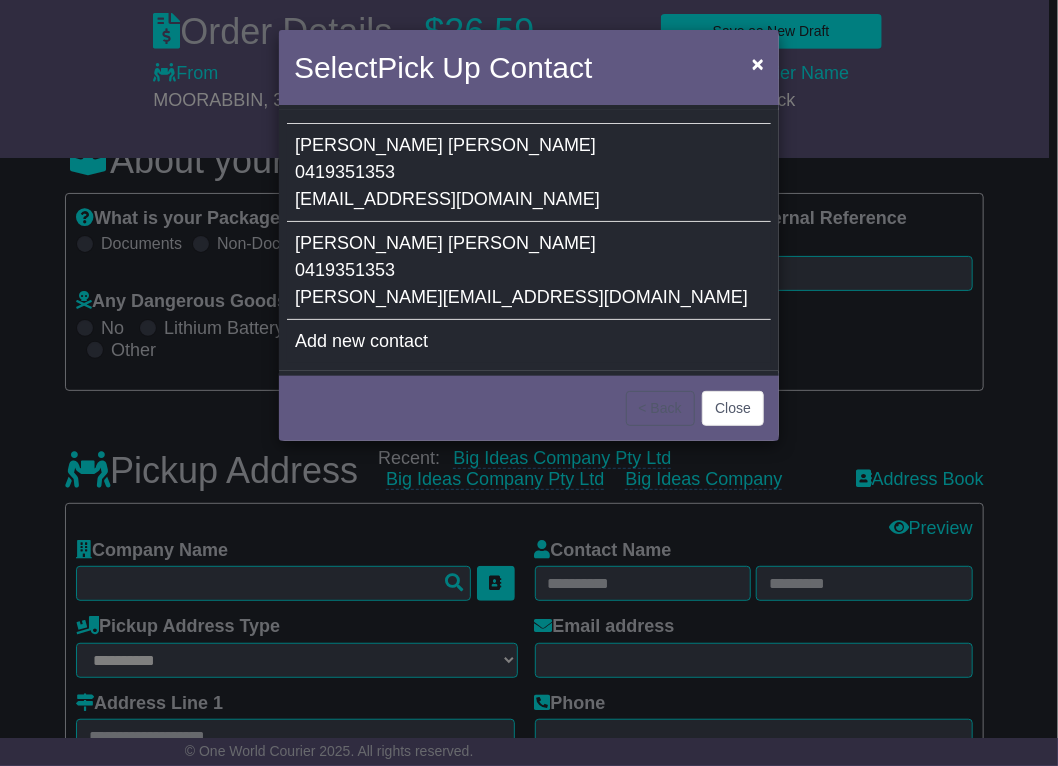 click on "[PERSON_NAME]
0419351353
[PERSON_NAME][EMAIL_ADDRESS][DOMAIN_NAME]" at bounding box center [529, 271] 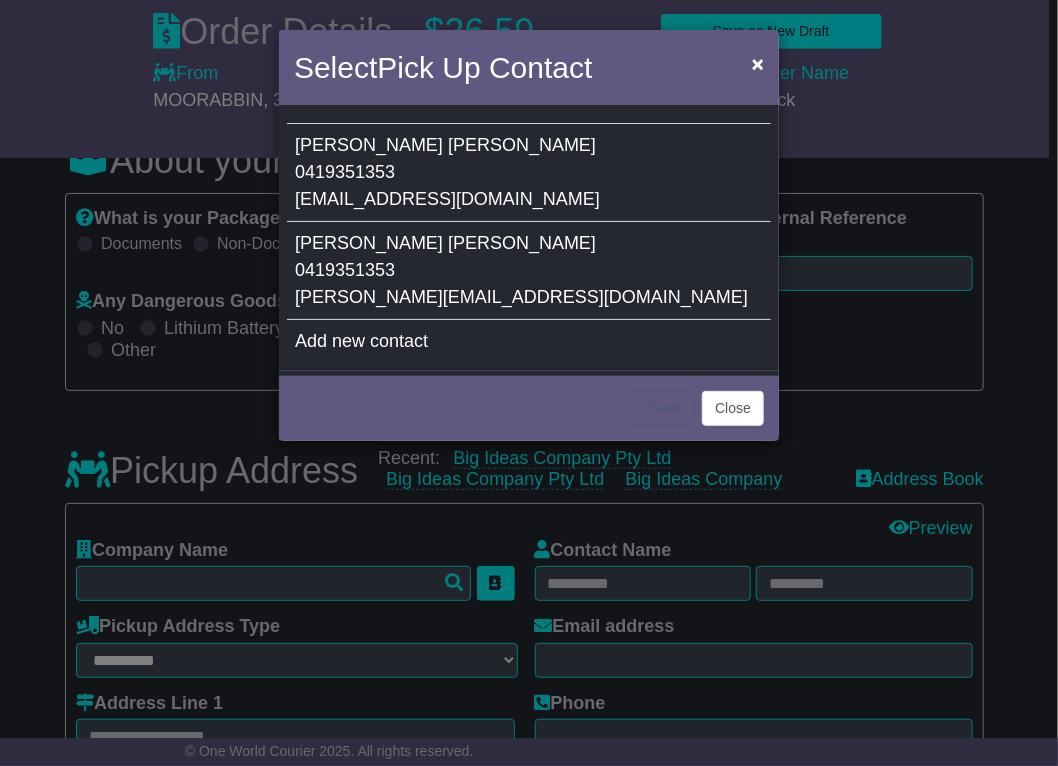 type on "**********" 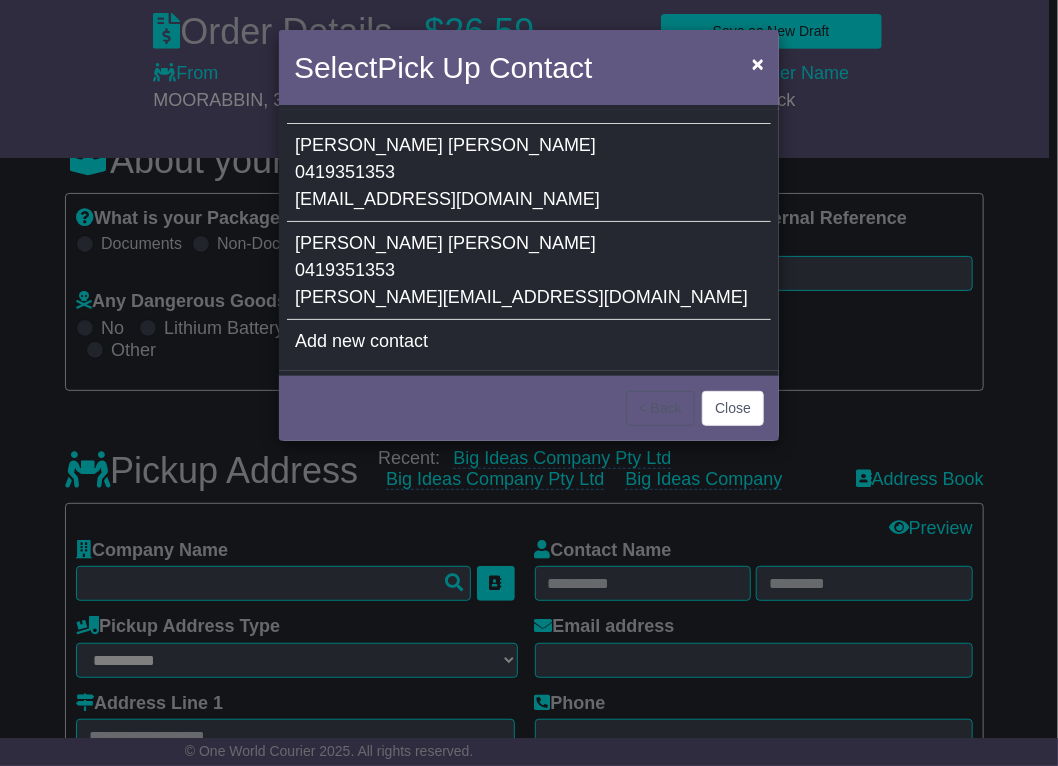 type on "******" 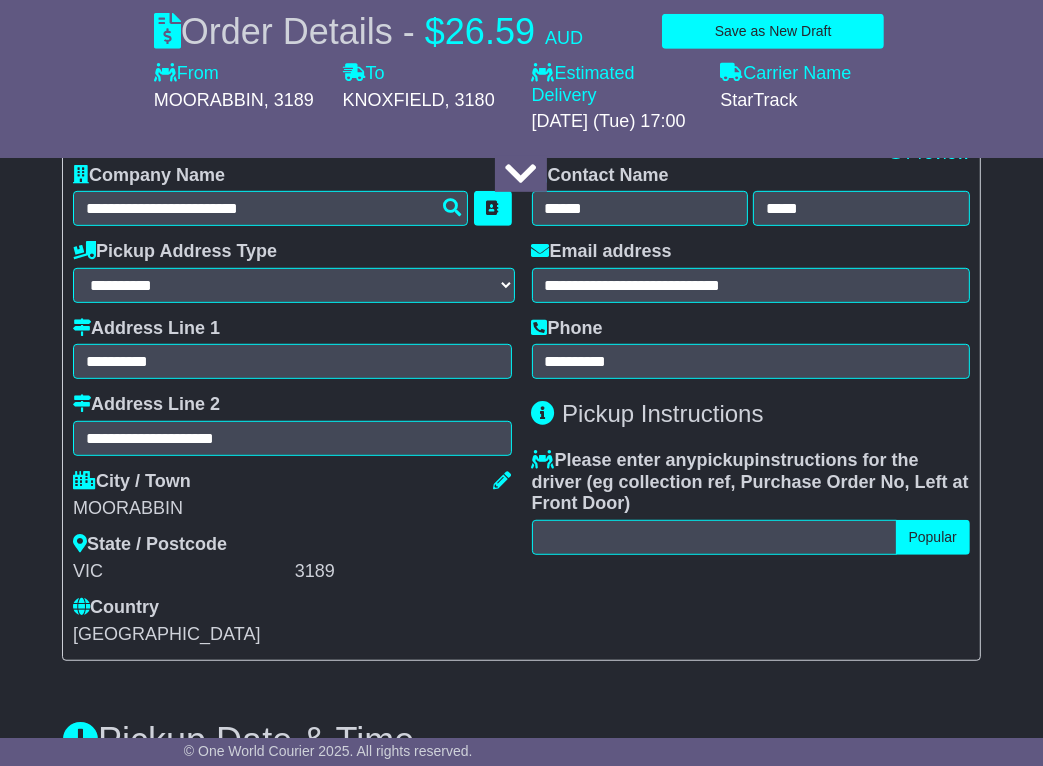 scroll, scrollTop: 700, scrollLeft: 0, axis: vertical 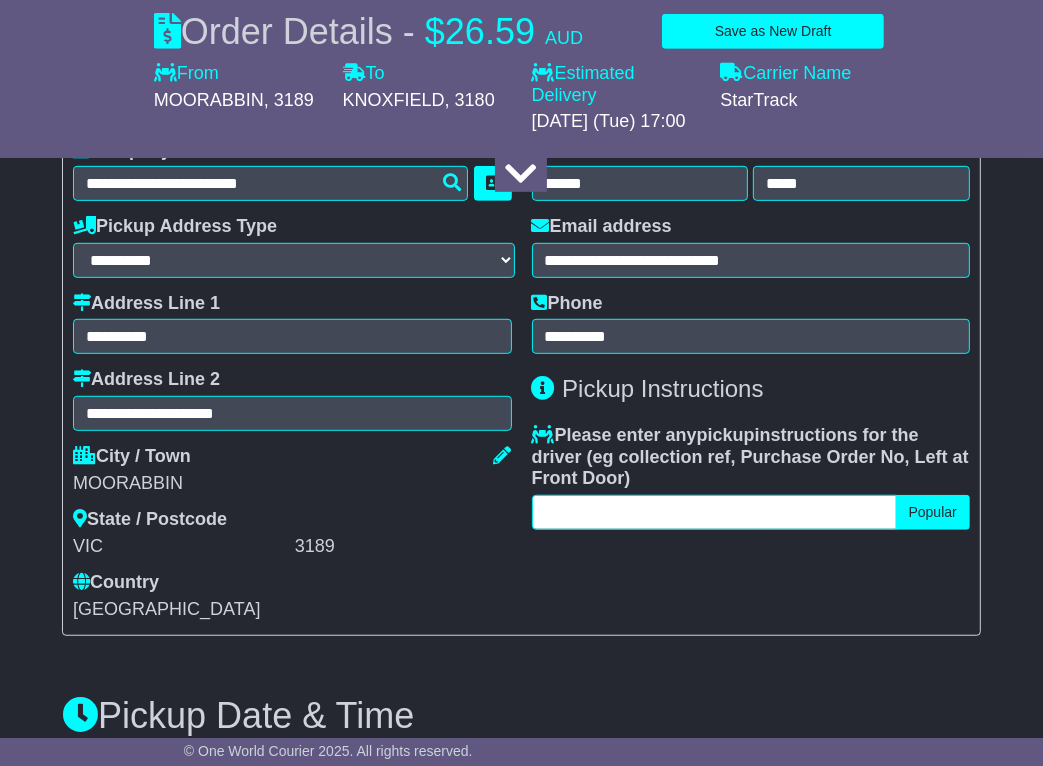 click at bounding box center [714, 512] 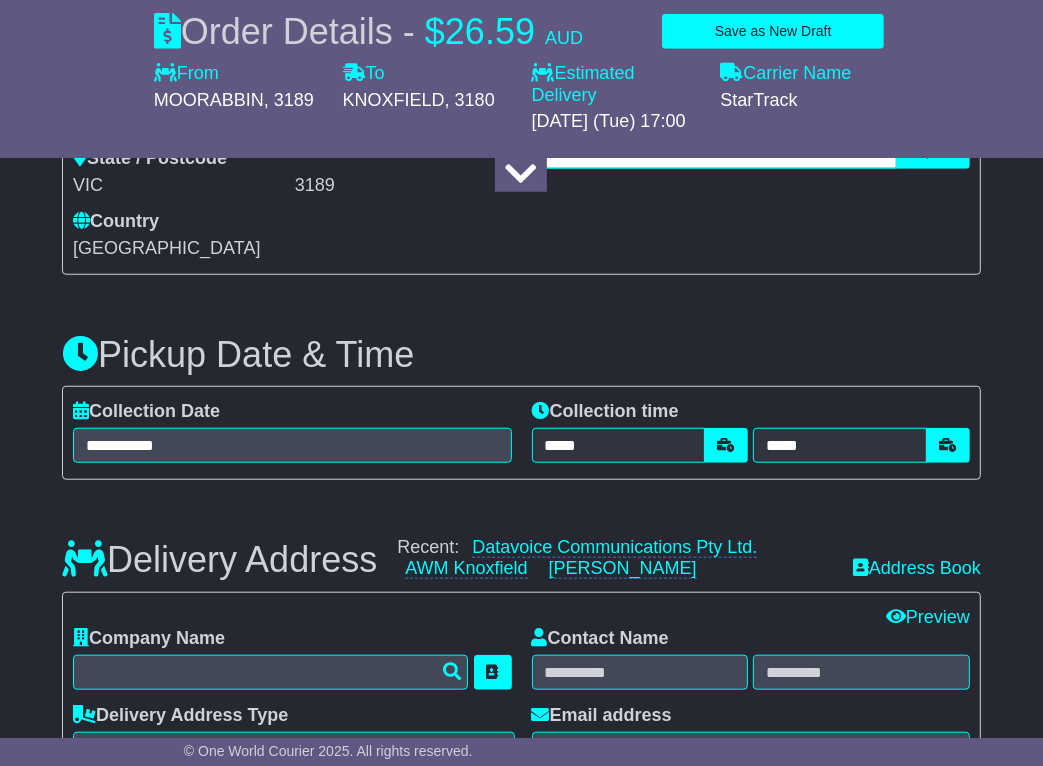 scroll, scrollTop: 1100, scrollLeft: 0, axis: vertical 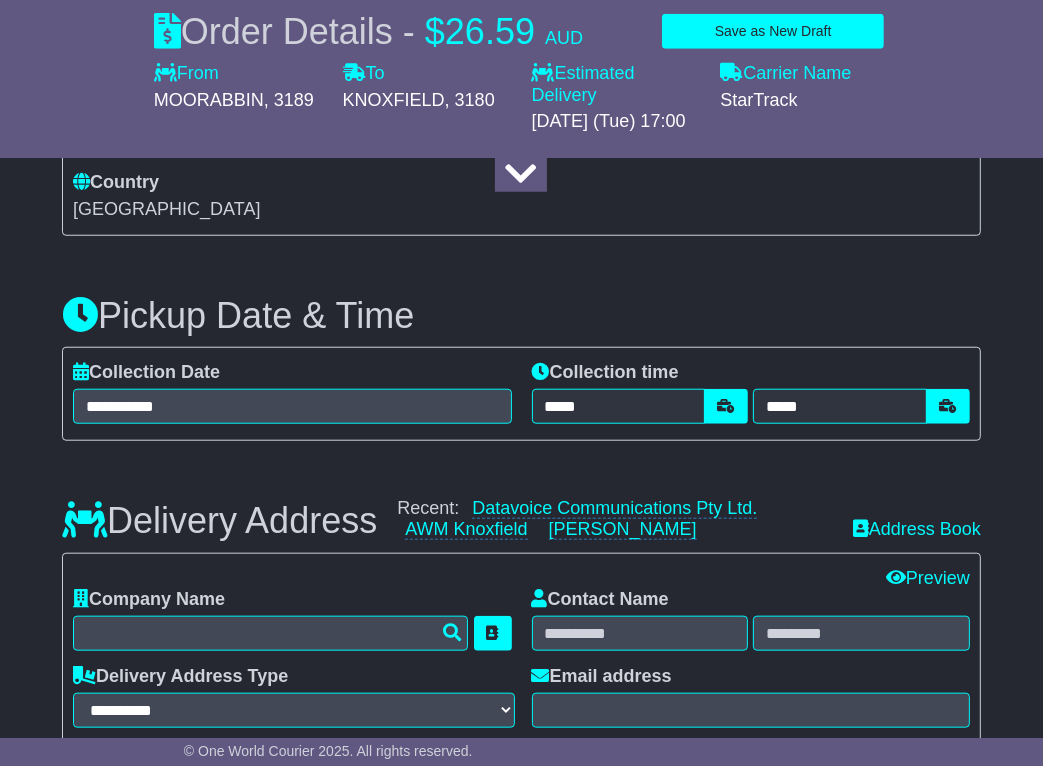 type on "**********" 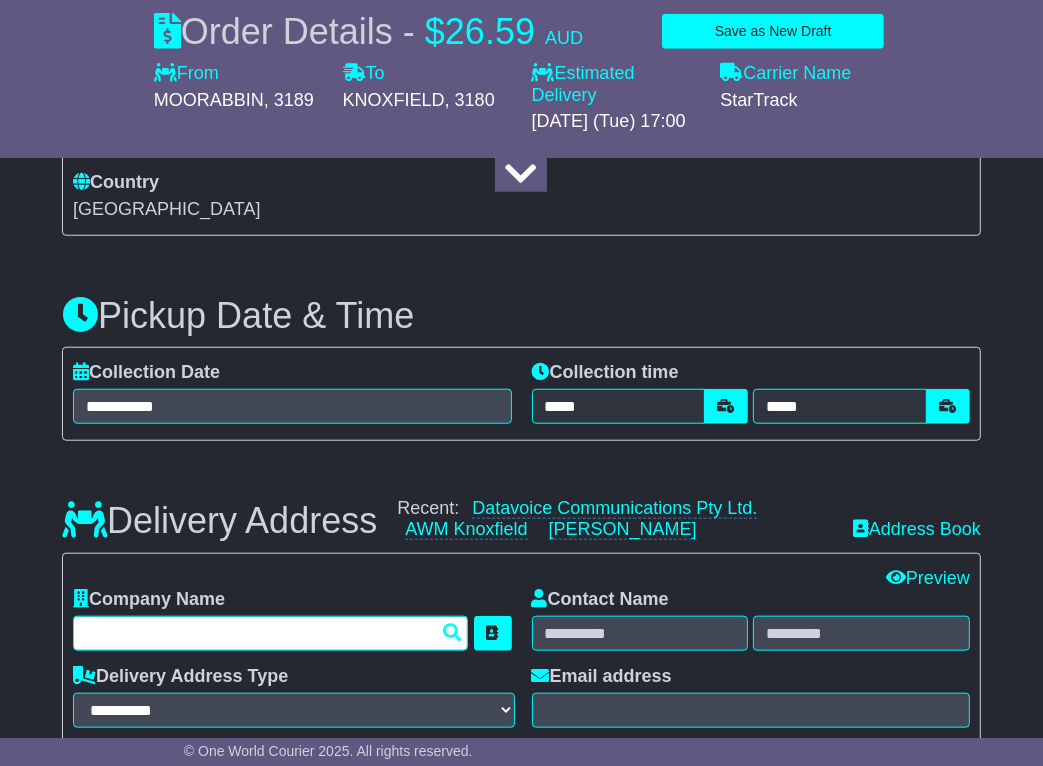 click at bounding box center [270, 633] 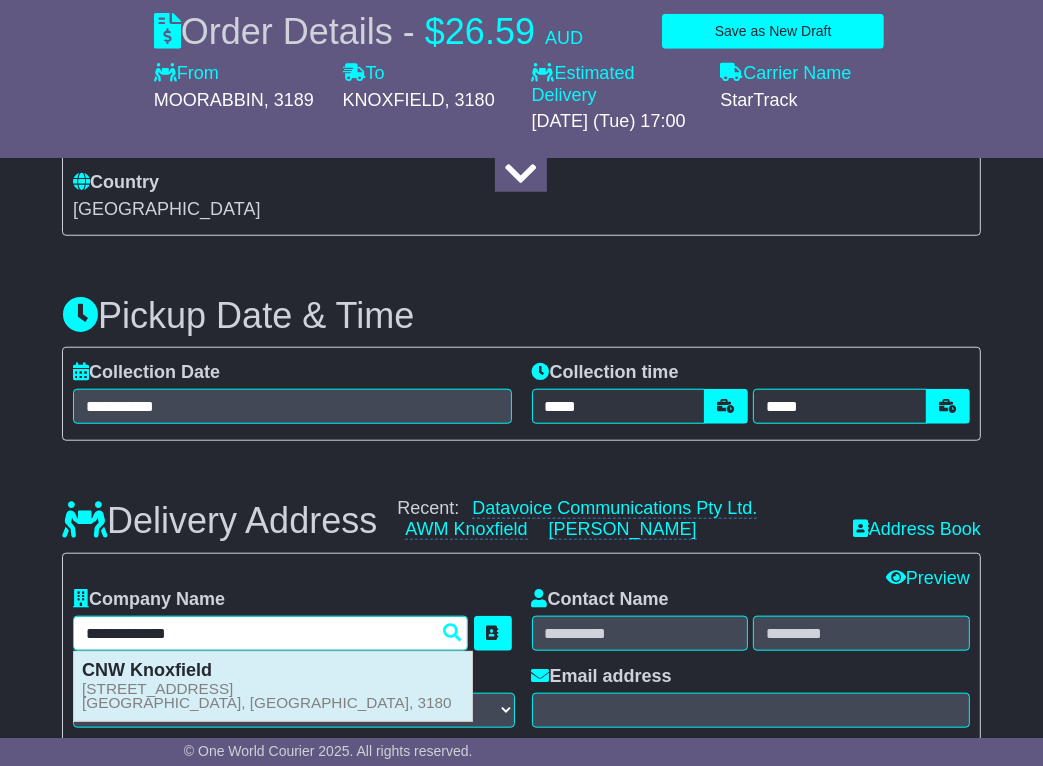 click on "CNW Knoxfield" at bounding box center [147, 670] 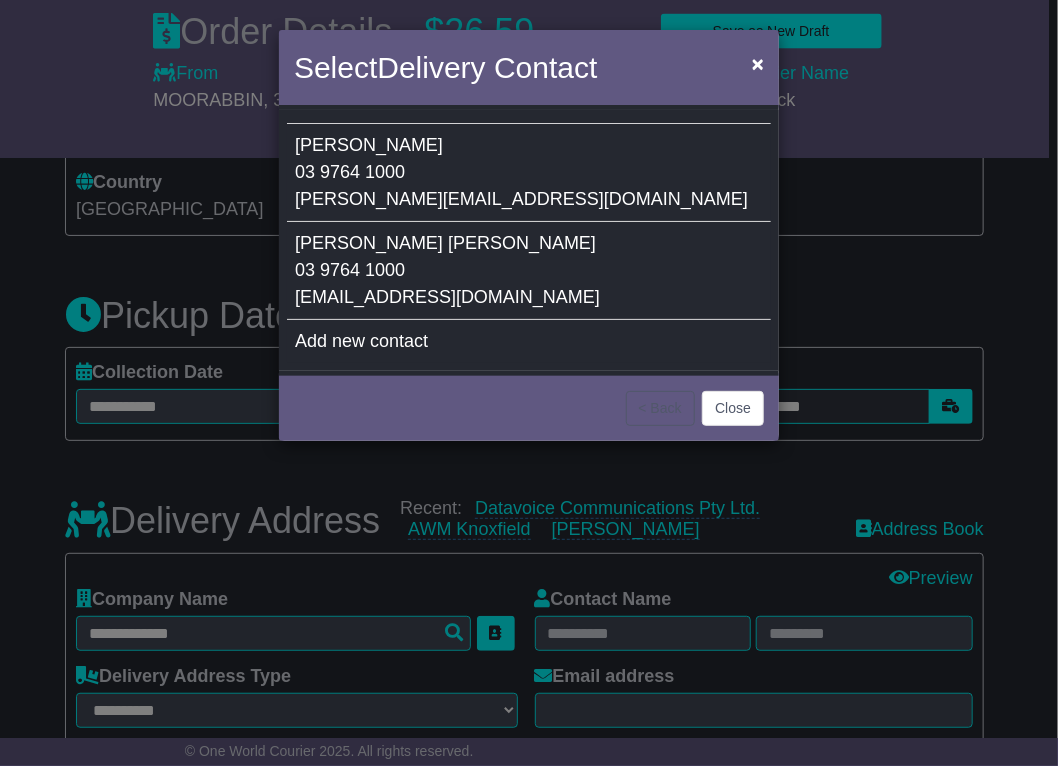 click on "[PERSON_NAME]
03 9764 1000
[EMAIL_ADDRESS][DOMAIN_NAME]" at bounding box center (529, 271) 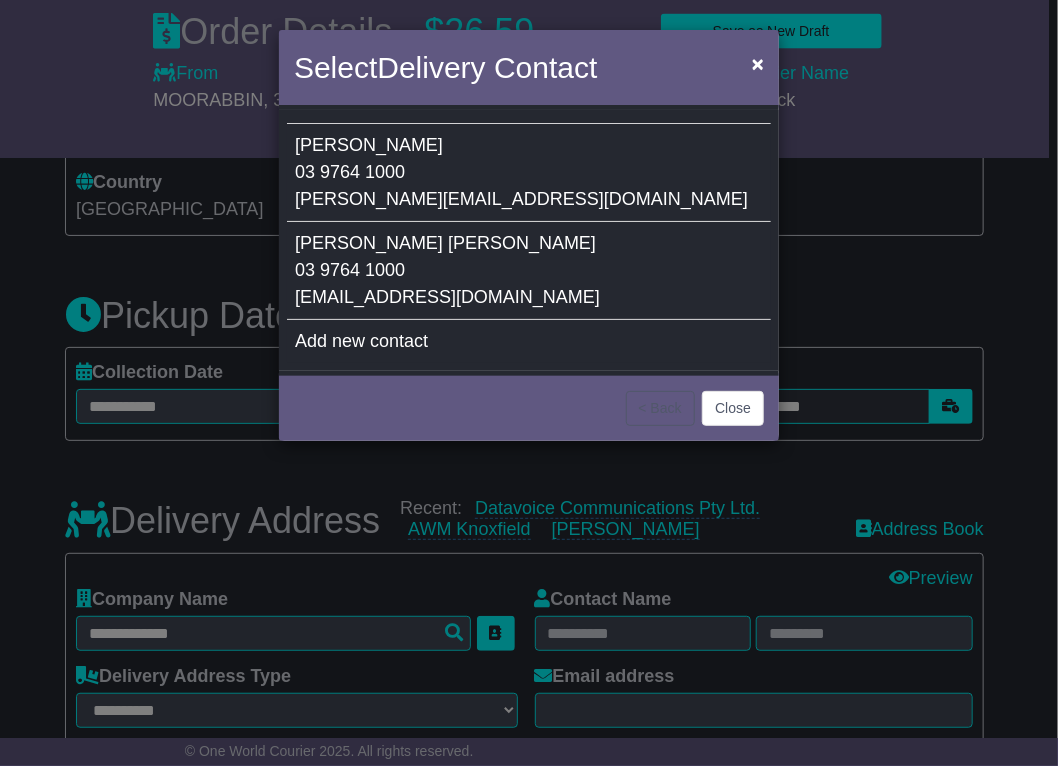 type on "**********" 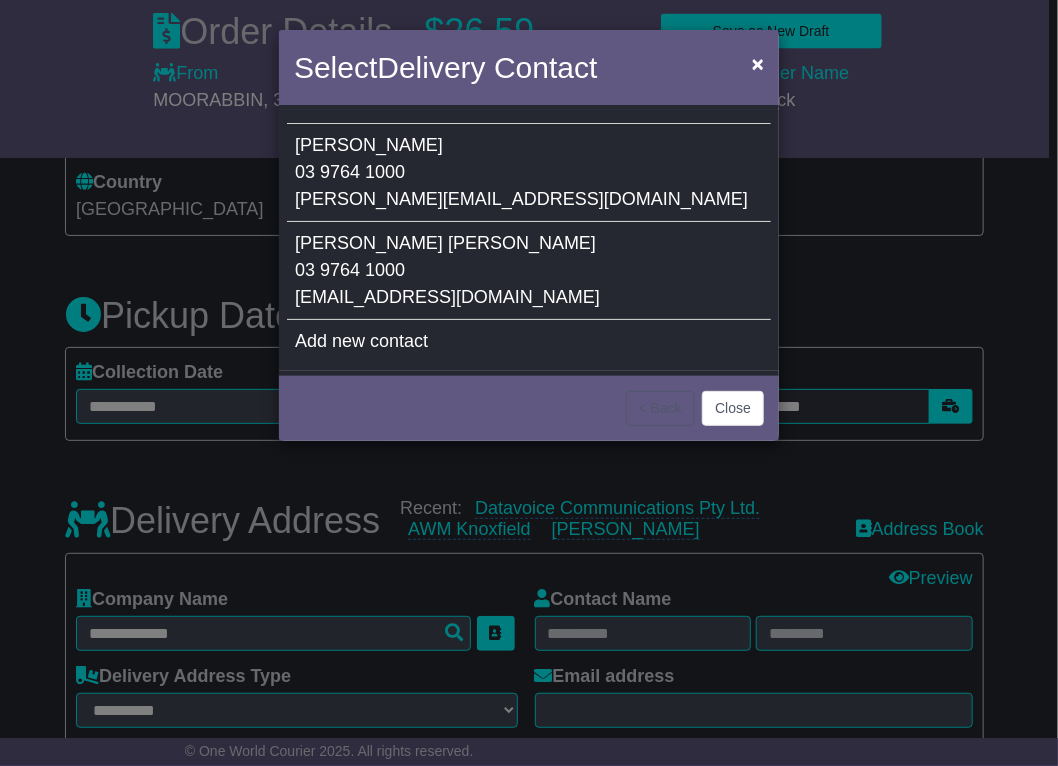 type on "******" 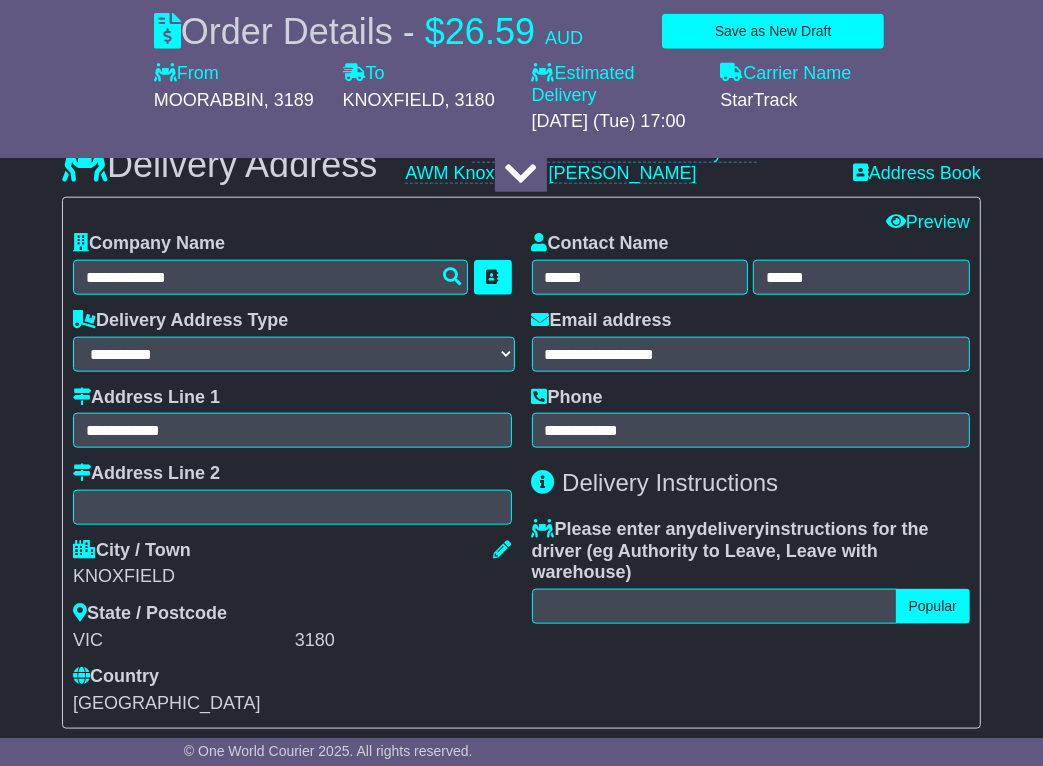 scroll, scrollTop: 1500, scrollLeft: 0, axis: vertical 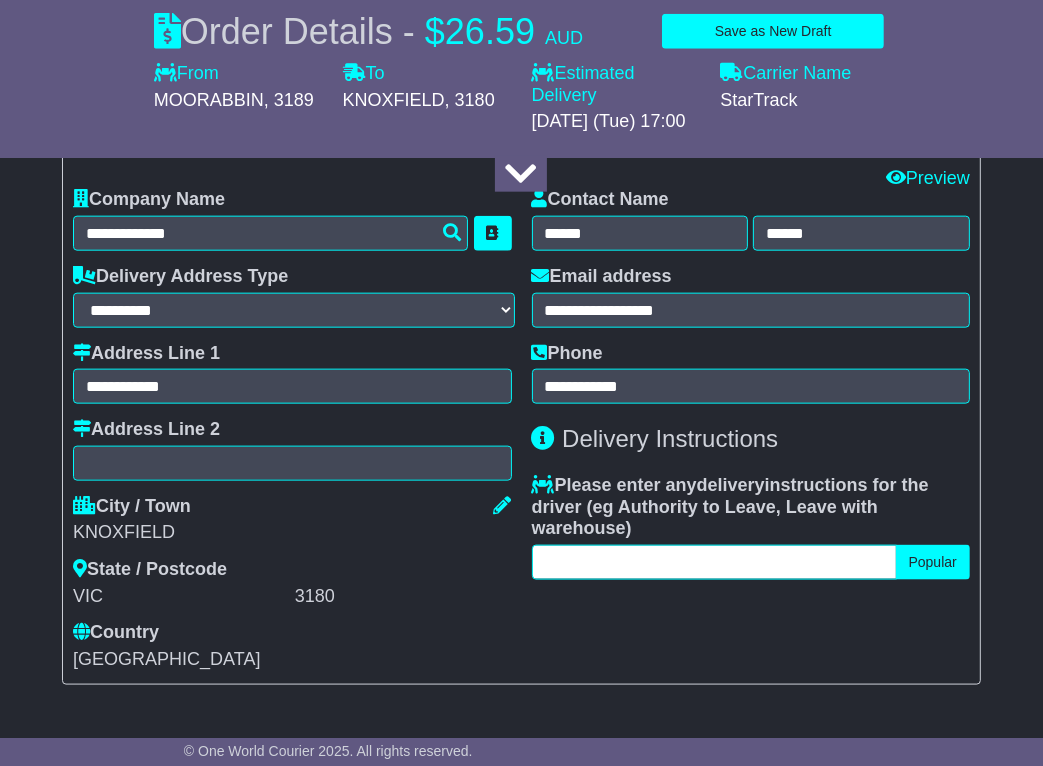click at bounding box center (714, 562) 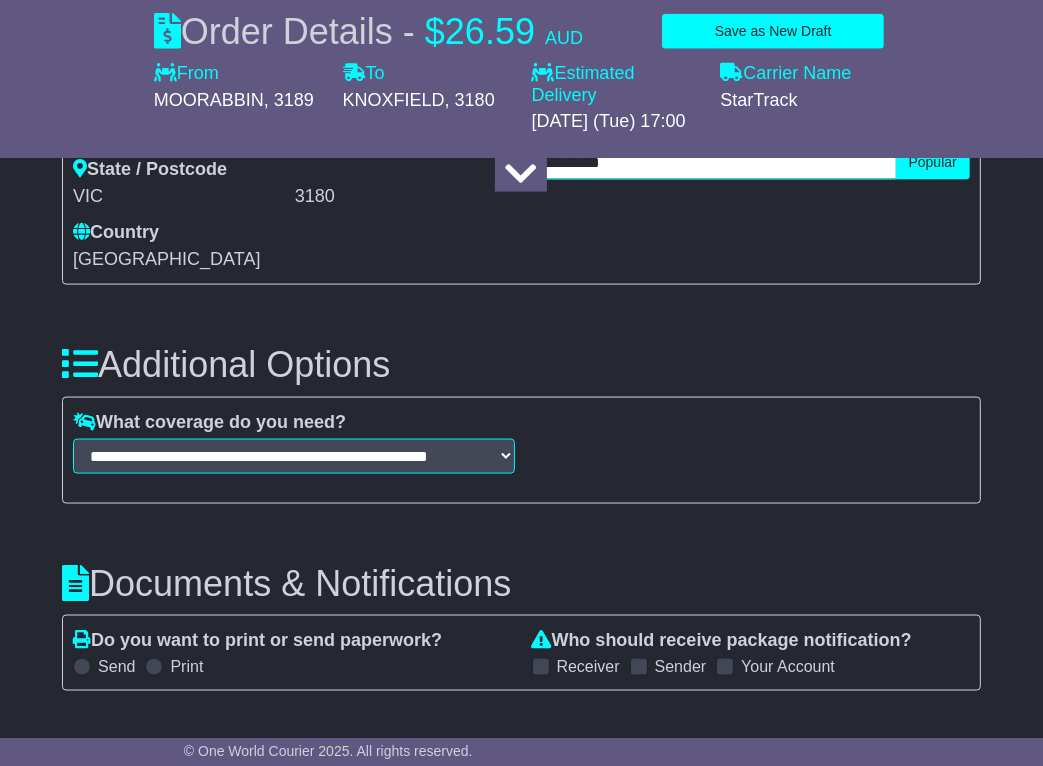 scroll, scrollTop: 2100, scrollLeft: 0, axis: vertical 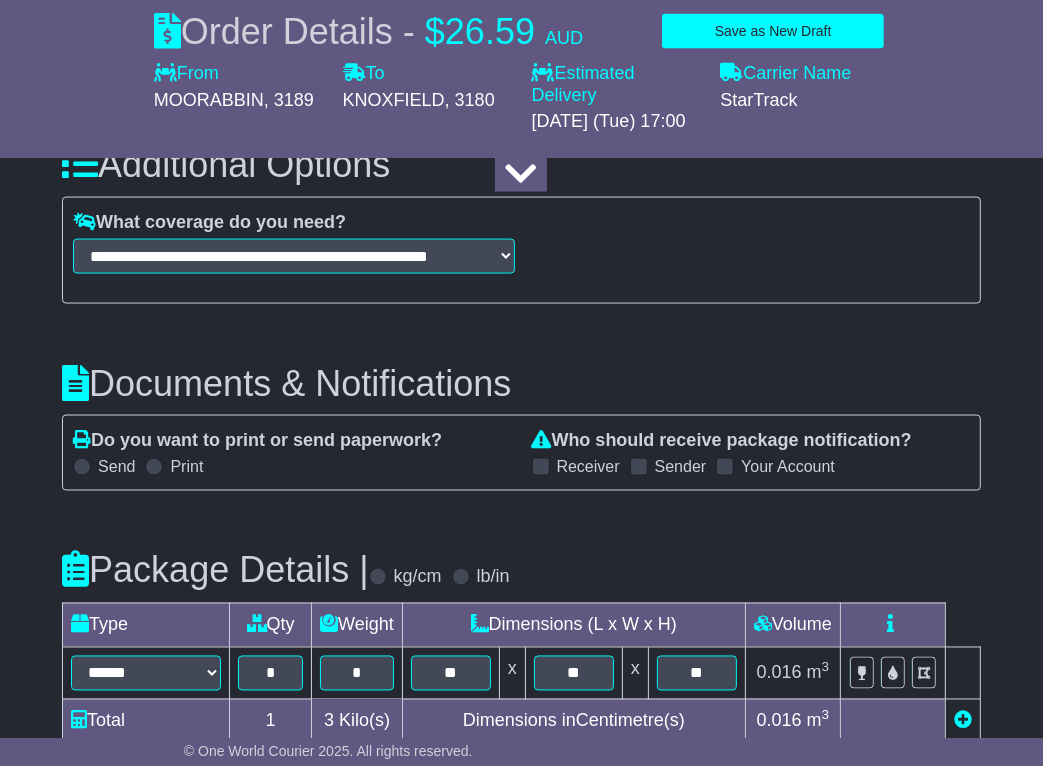 type on "*********" 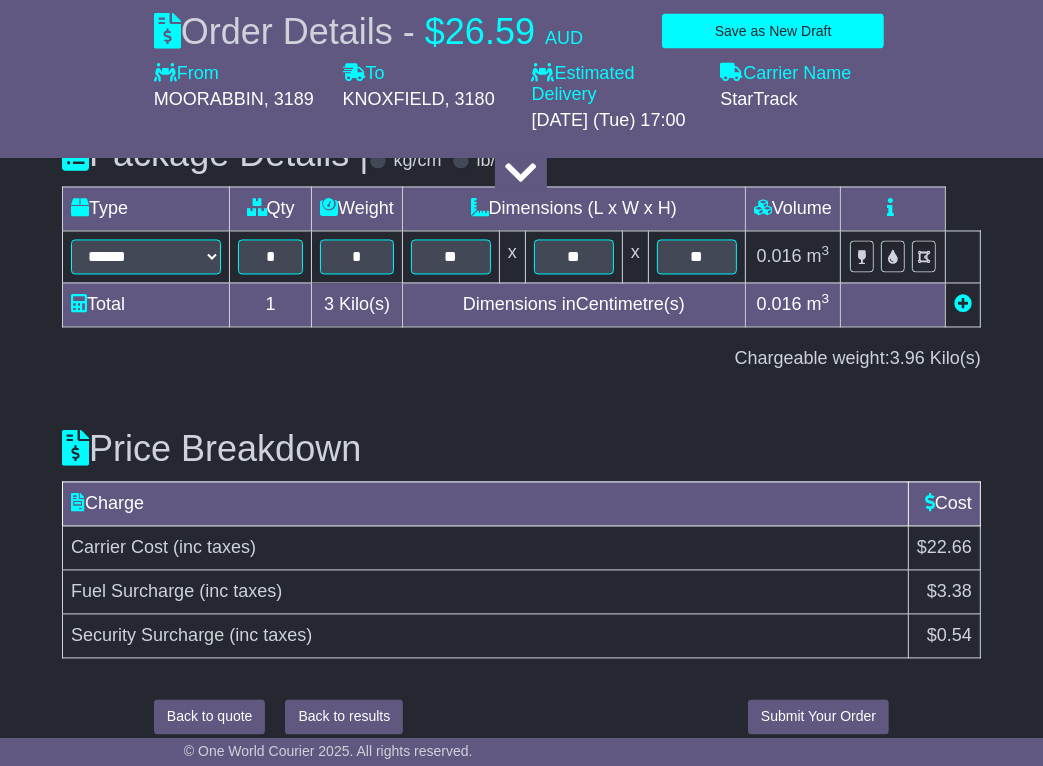 scroll, scrollTop: 2531, scrollLeft: 0, axis: vertical 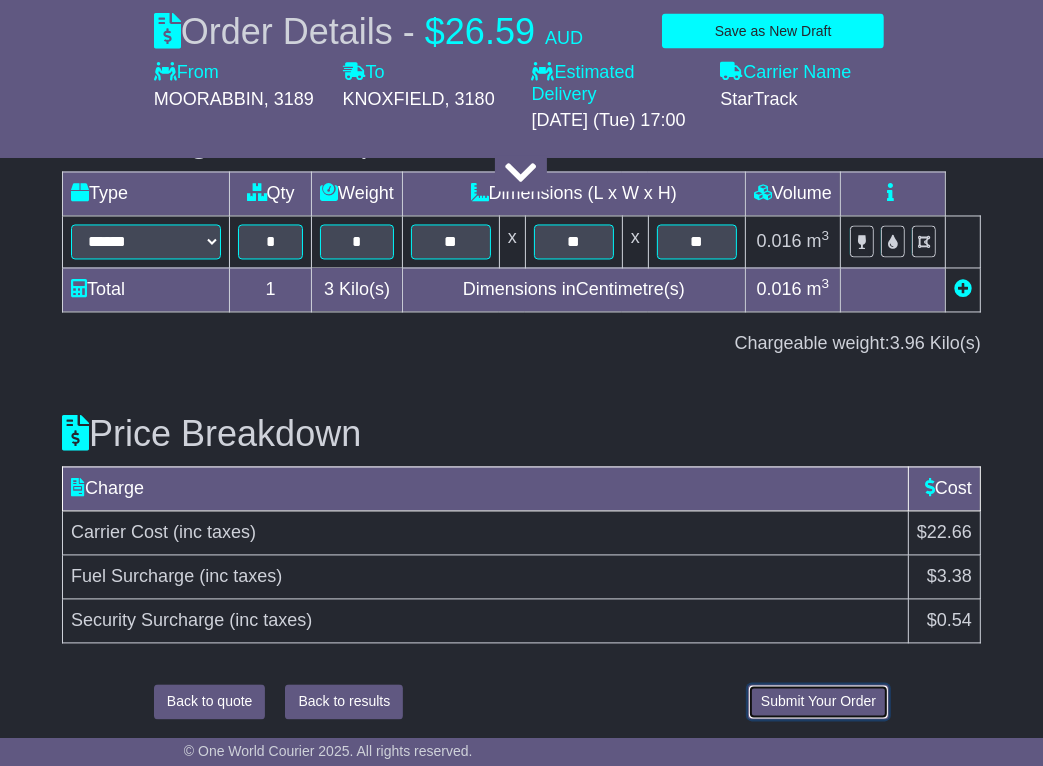 click on "Submit Your Order" at bounding box center [818, 702] 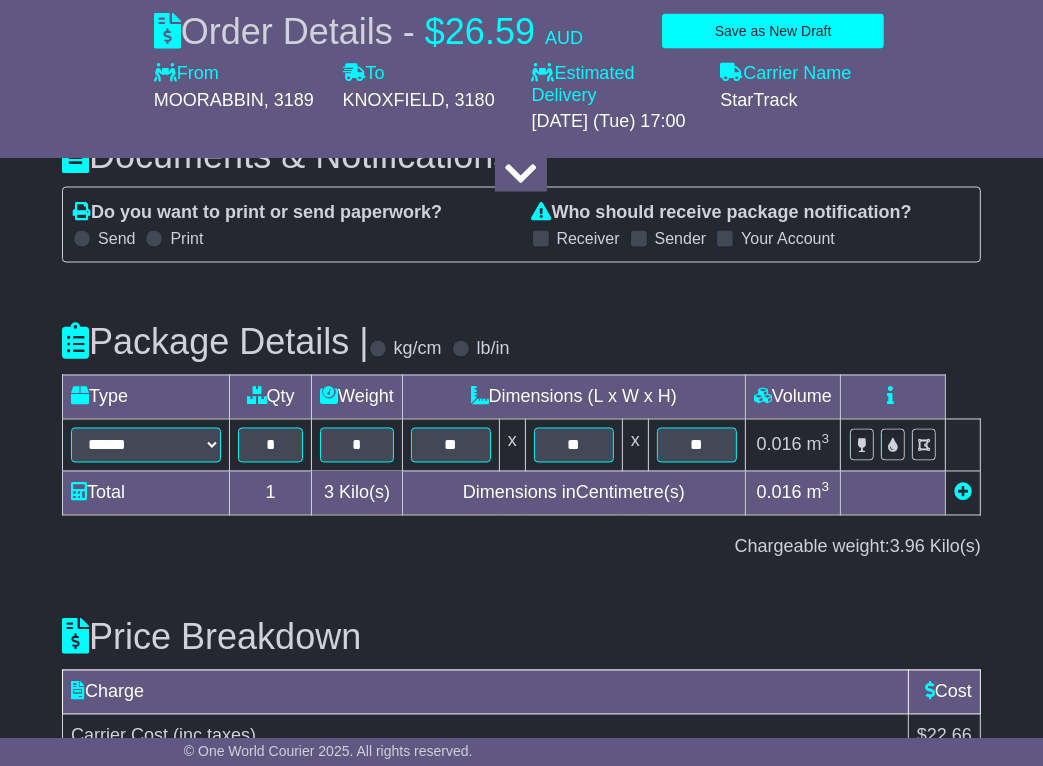 scroll, scrollTop: 2531, scrollLeft: 0, axis: vertical 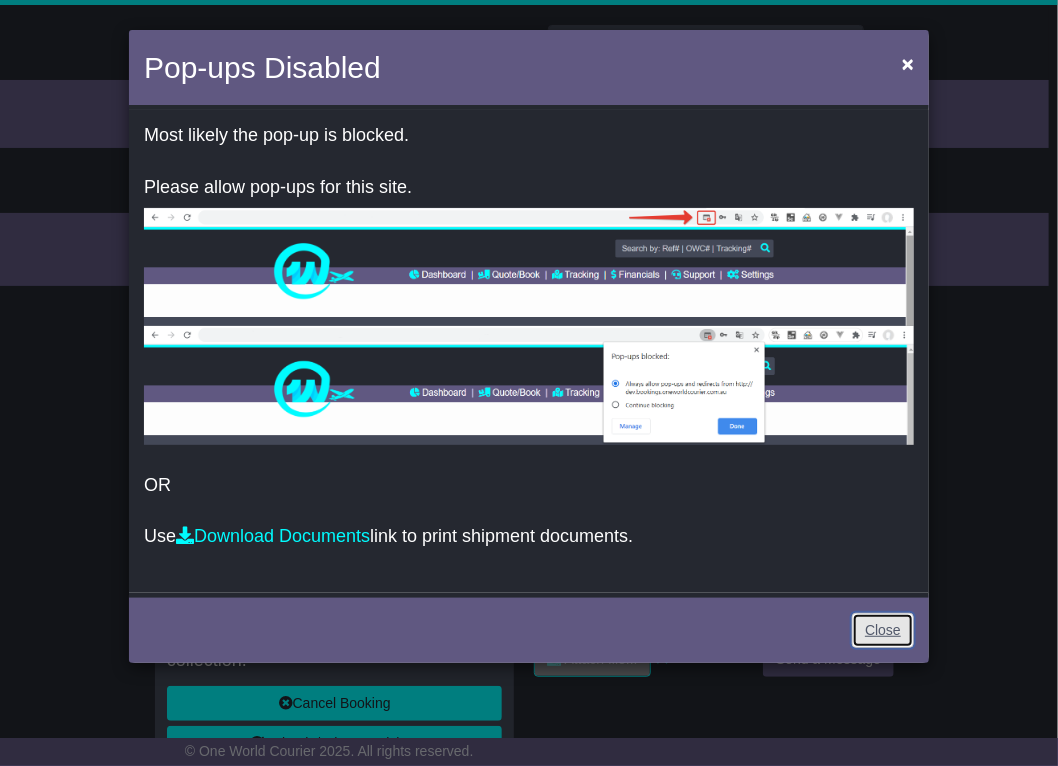 click on "Close" at bounding box center (883, 630) 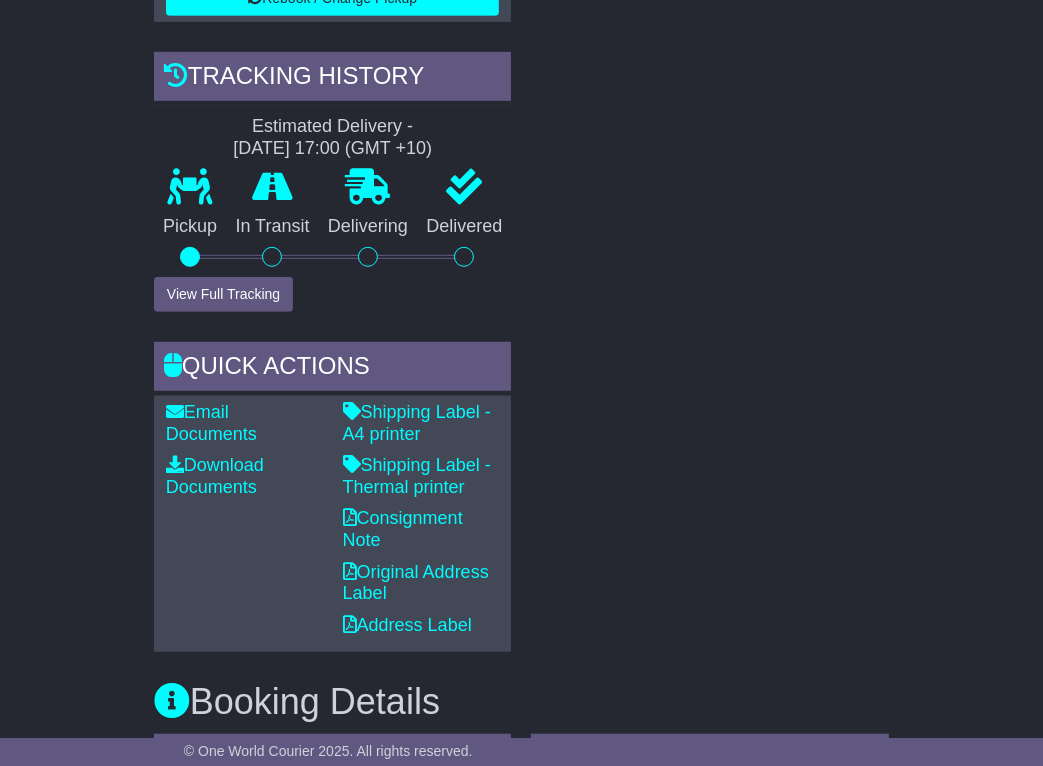 scroll, scrollTop: 800, scrollLeft: 0, axis: vertical 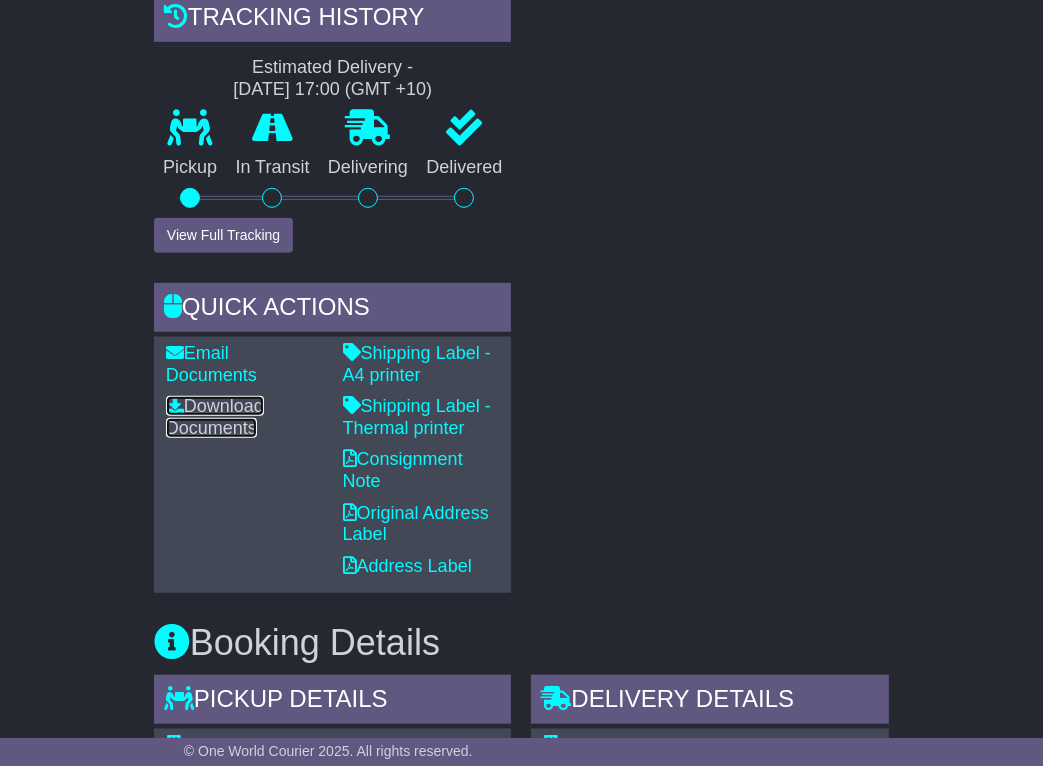 click on "Download Documents" at bounding box center [215, 417] 